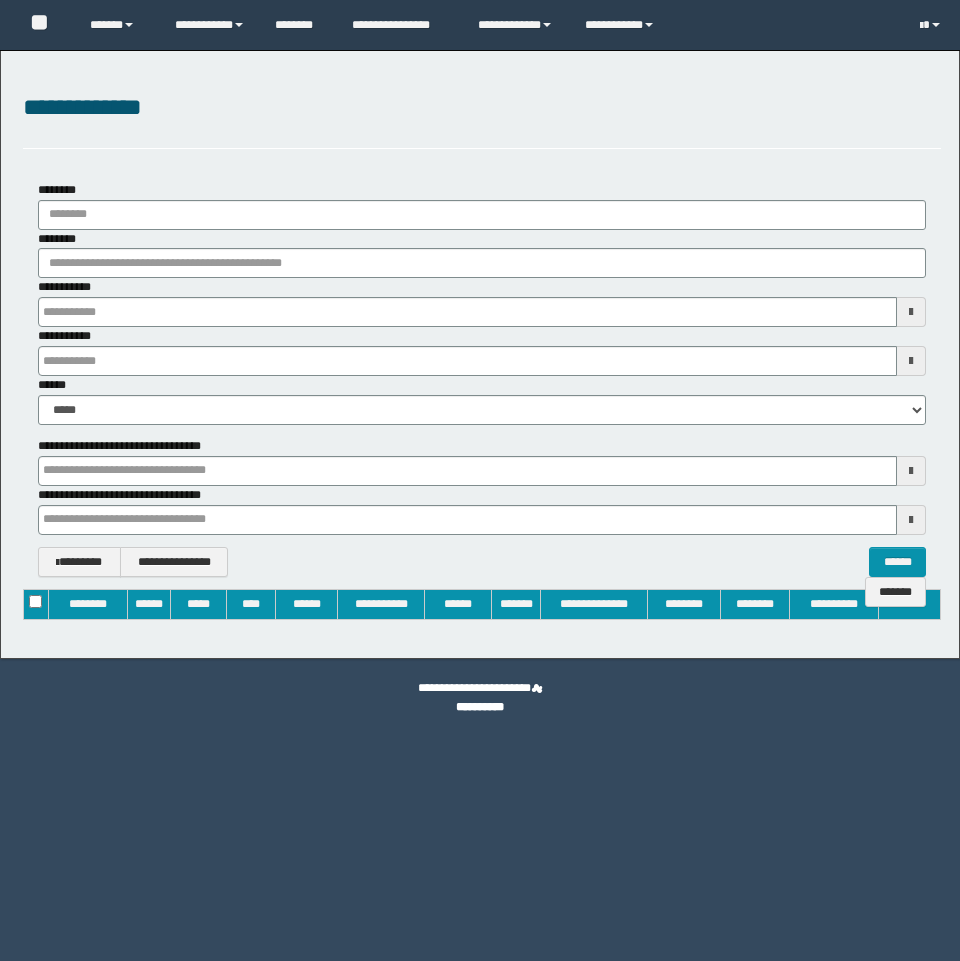 type on "**********" 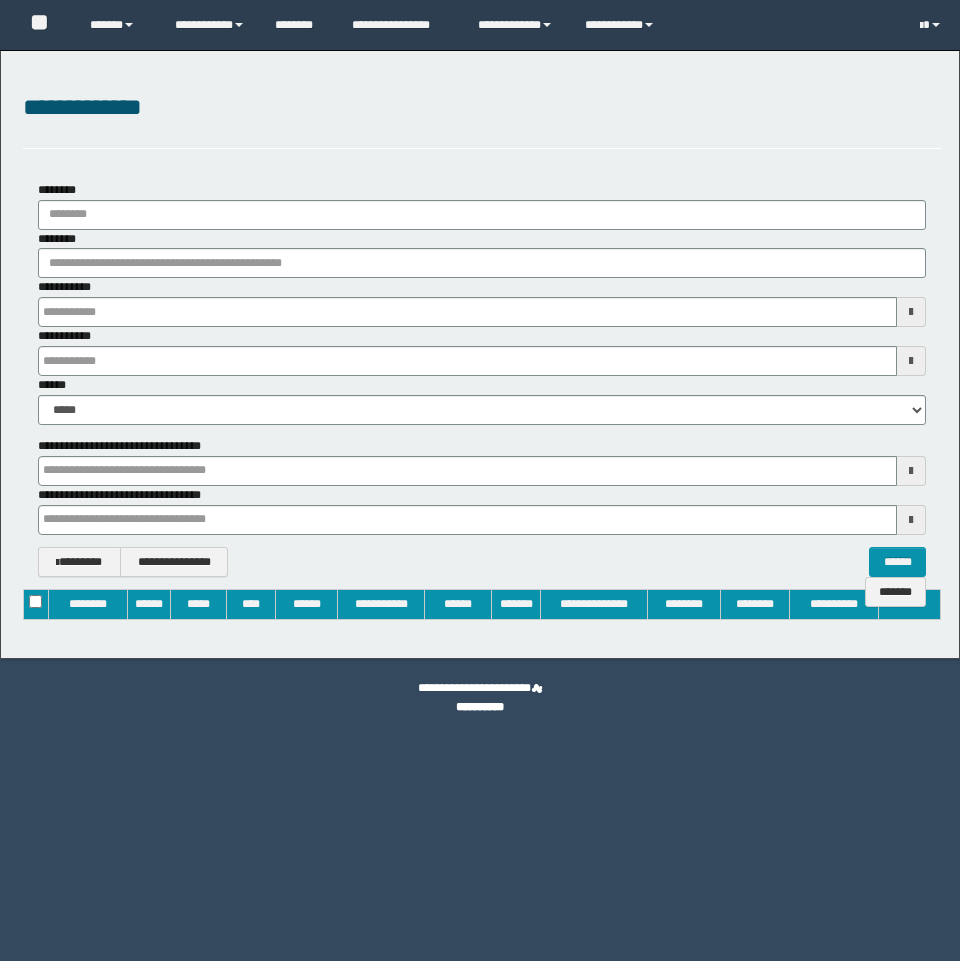 type on "**********" 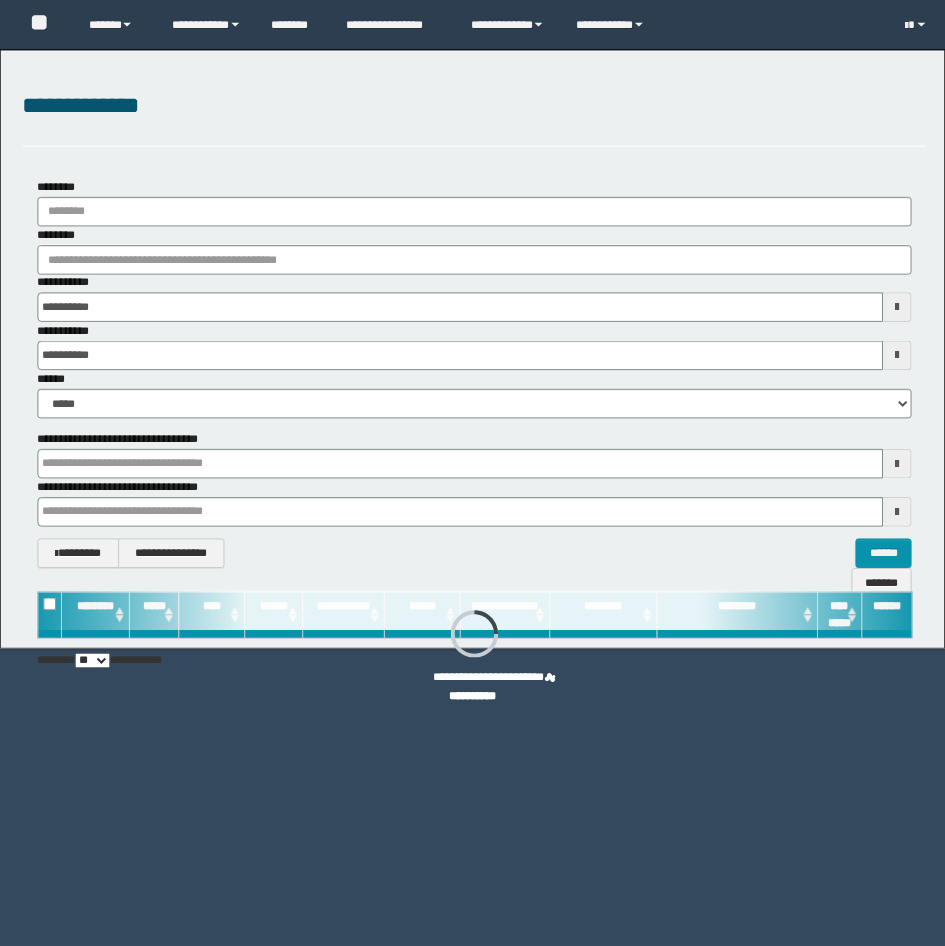 scroll, scrollTop: 0, scrollLeft: 0, axis: both 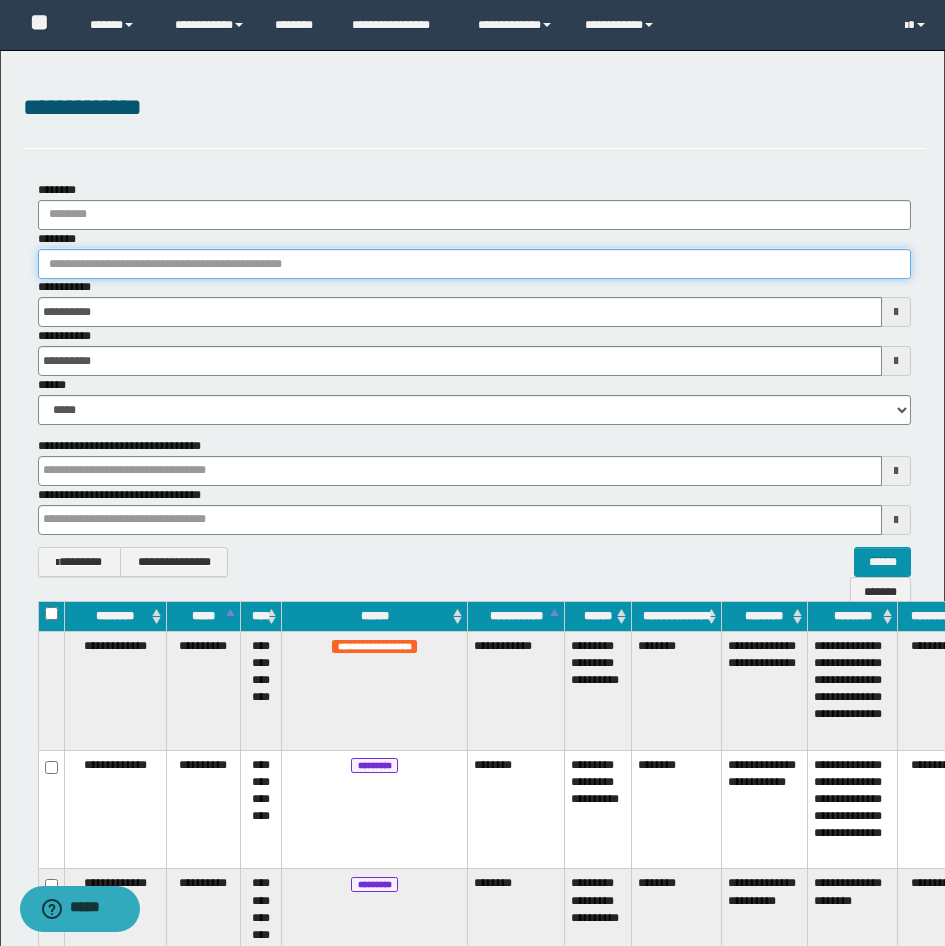 click on "********" at bounding box center [474, 264] 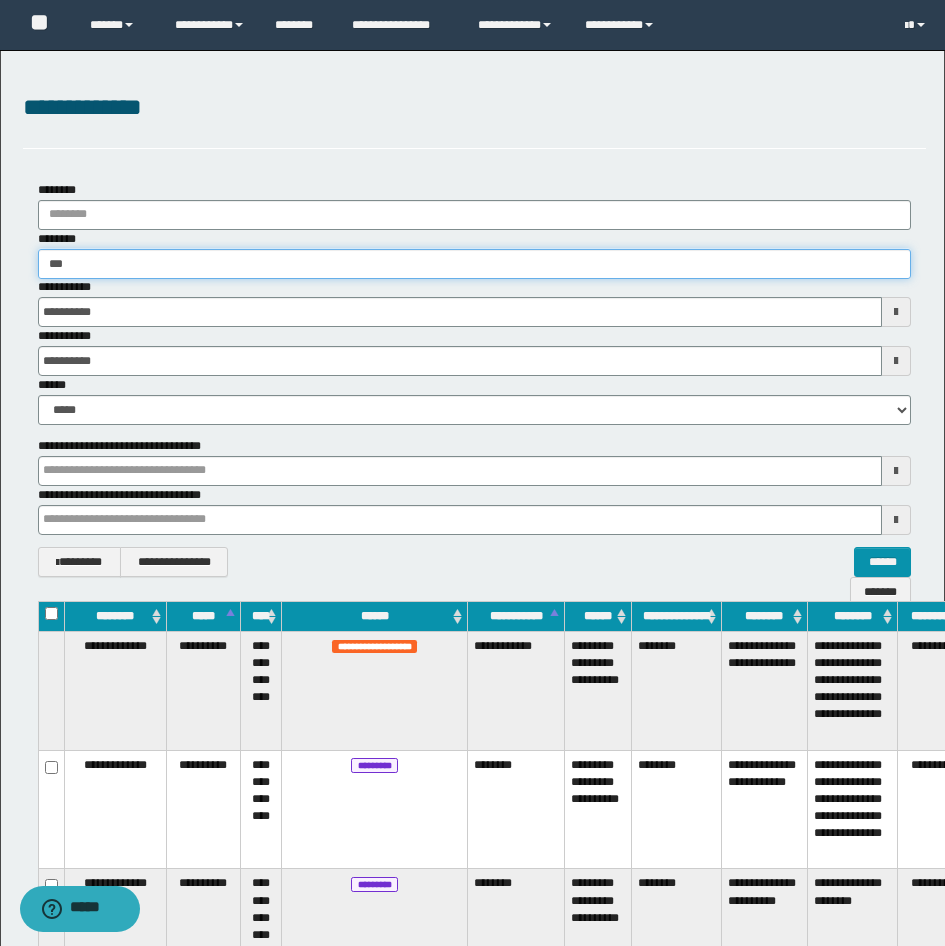 type on "****" 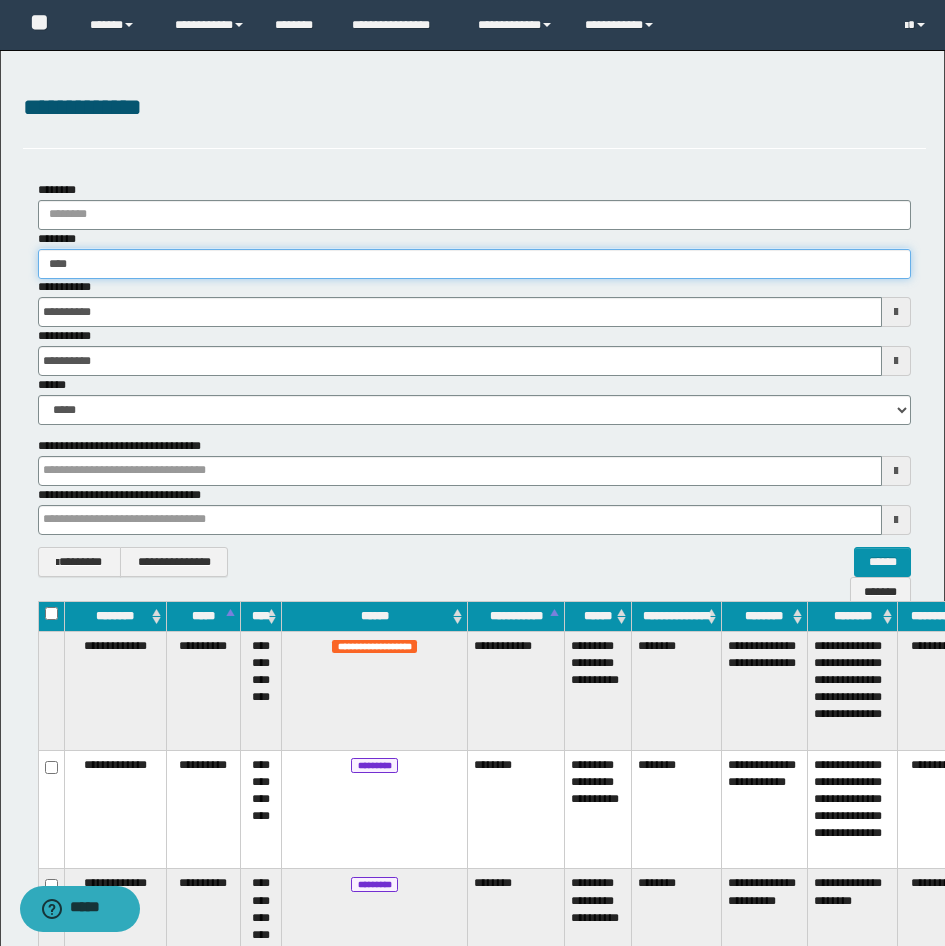 type on "****" 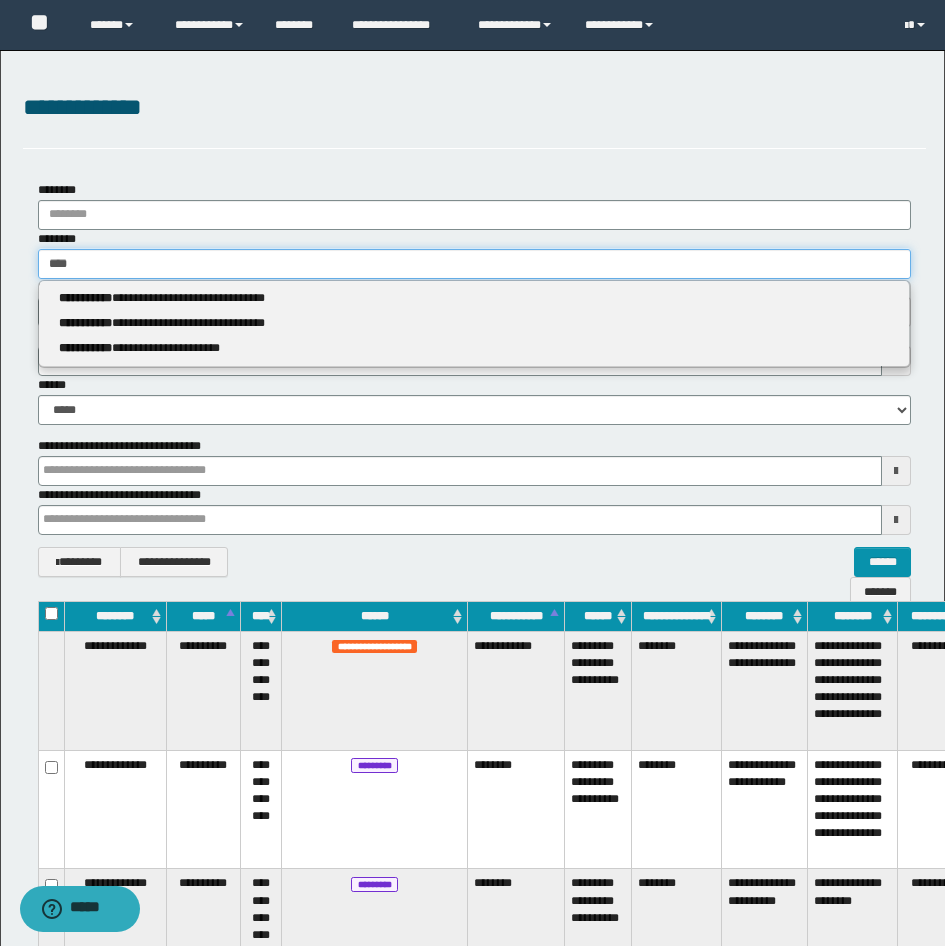 type 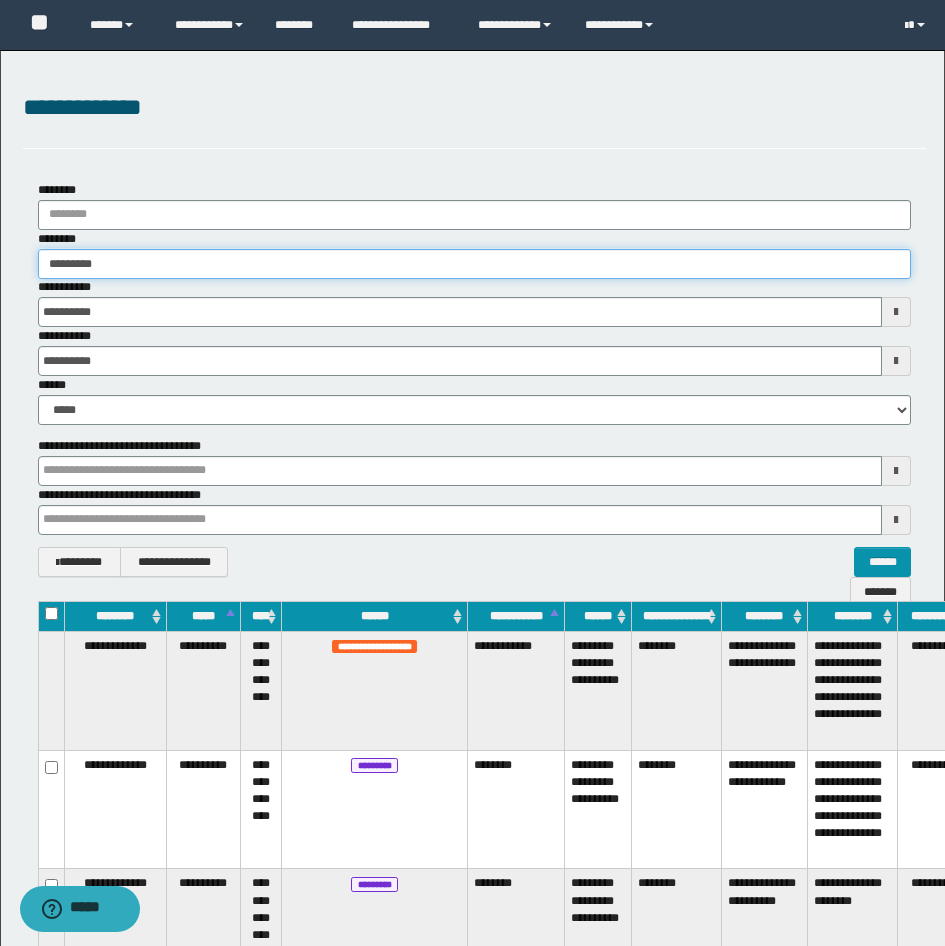 click on "*********" at bounding box center [474, 264] 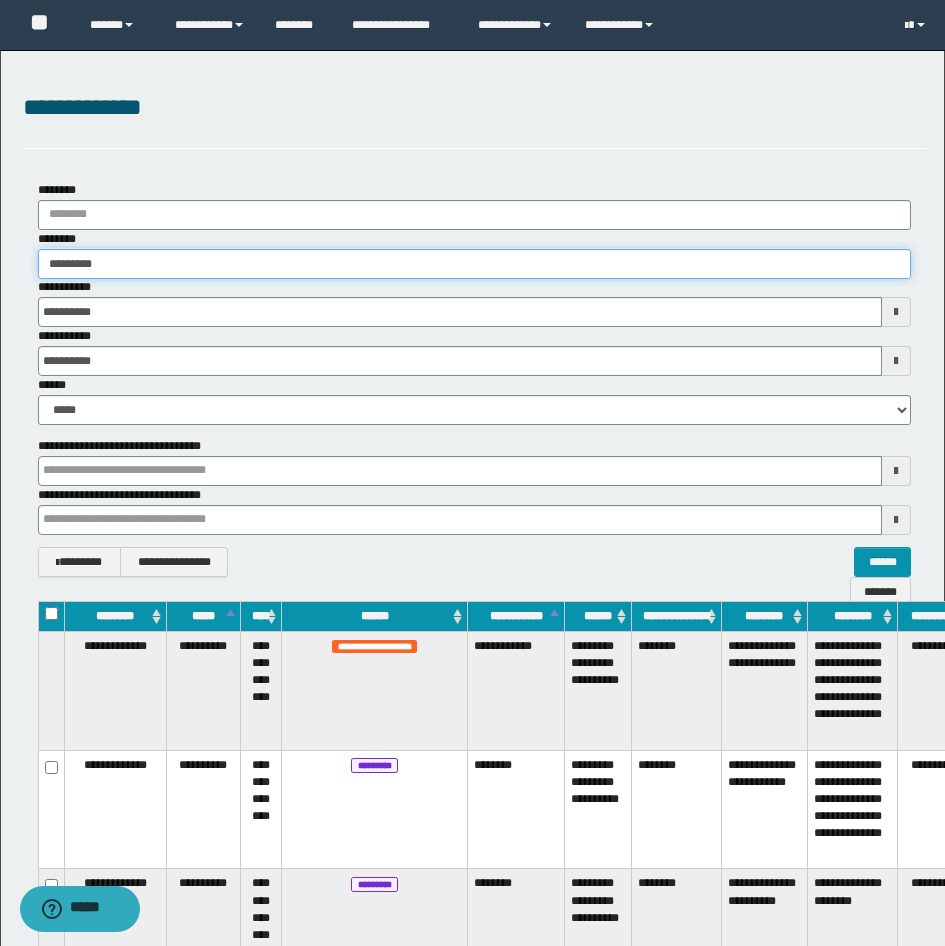 type on "********" 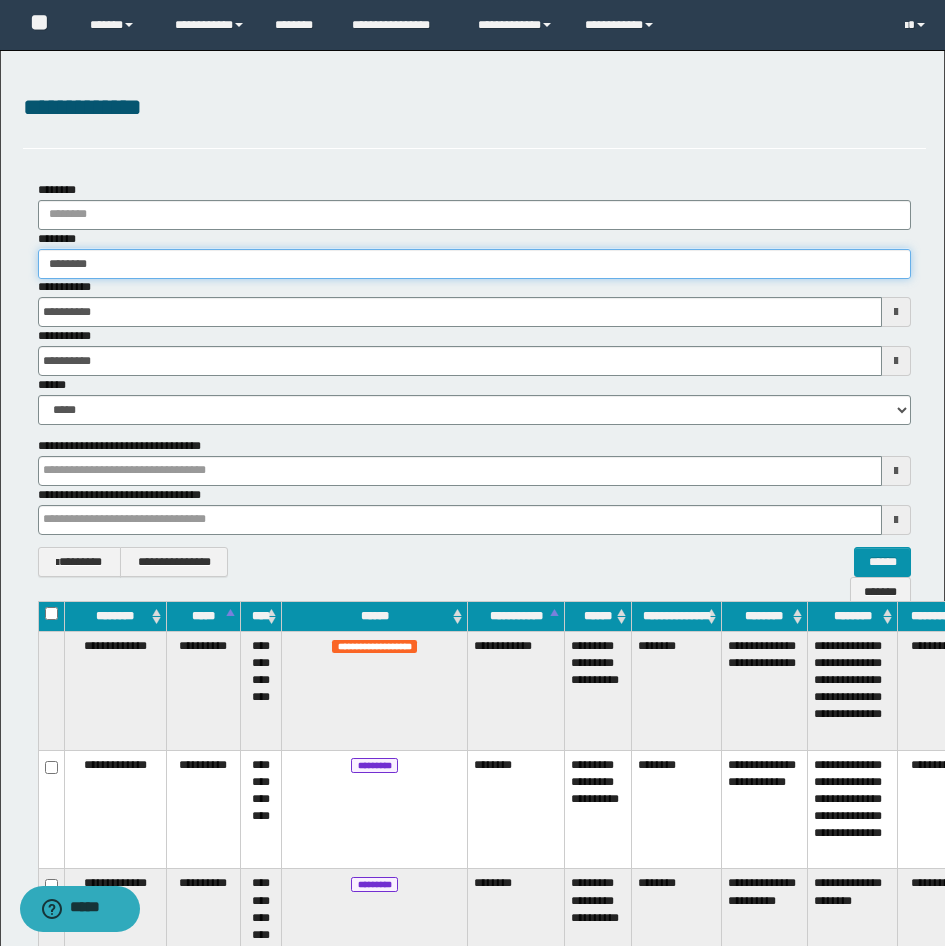 type on "********" 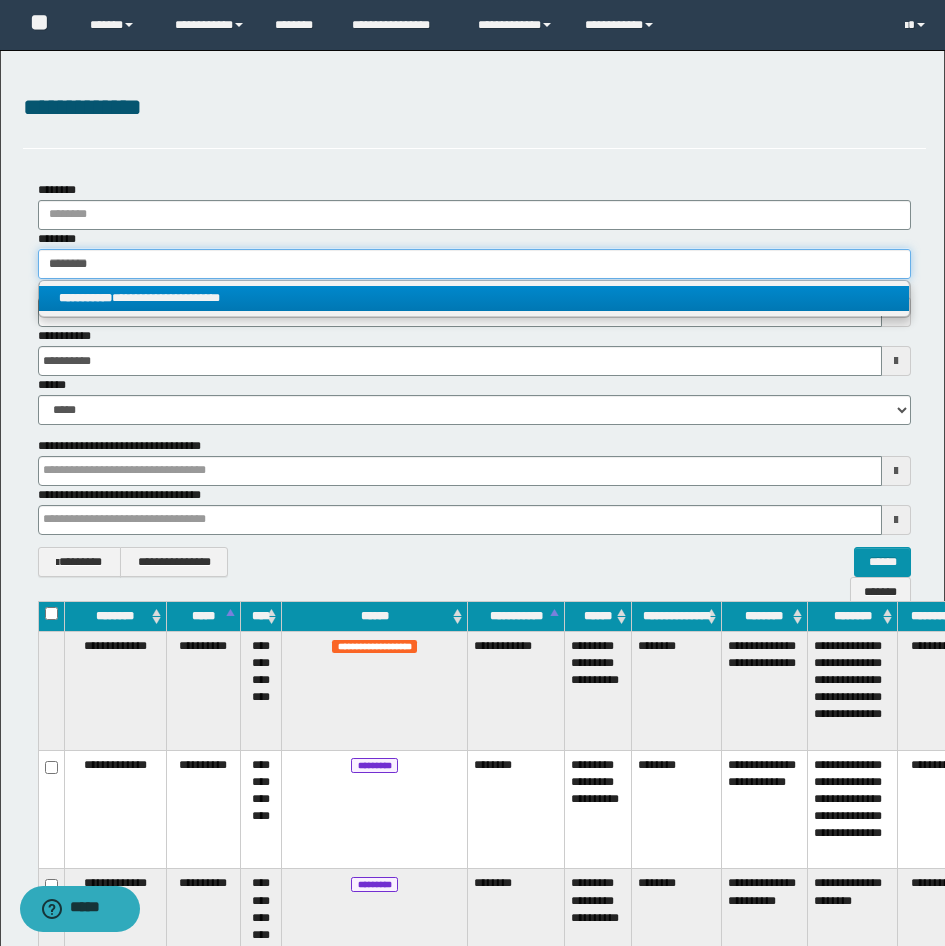 type on "********" 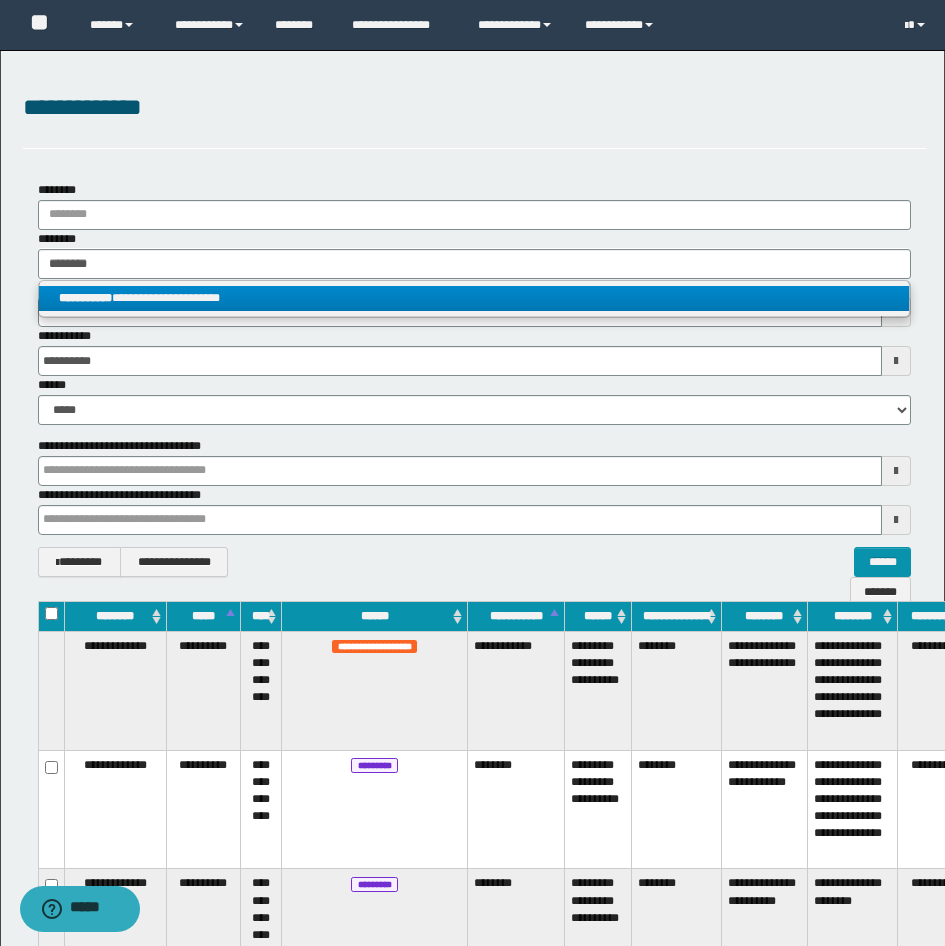 click on "**********" at bounding box center (85, 298) 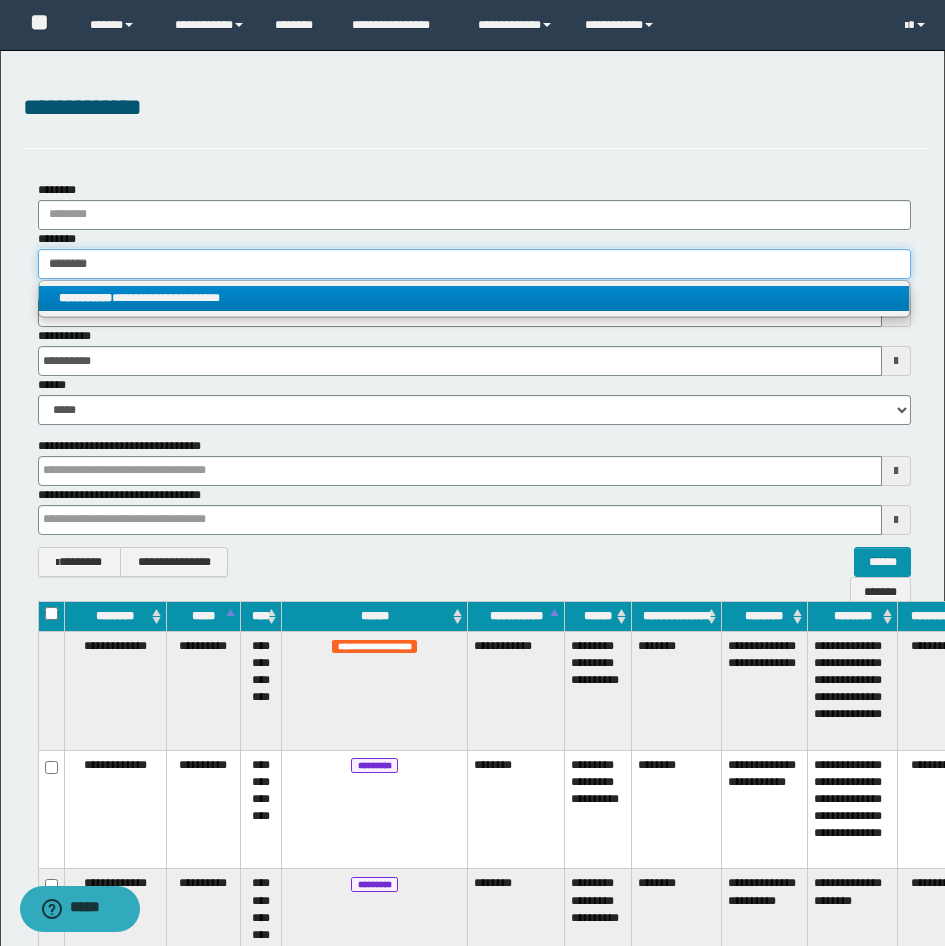 type 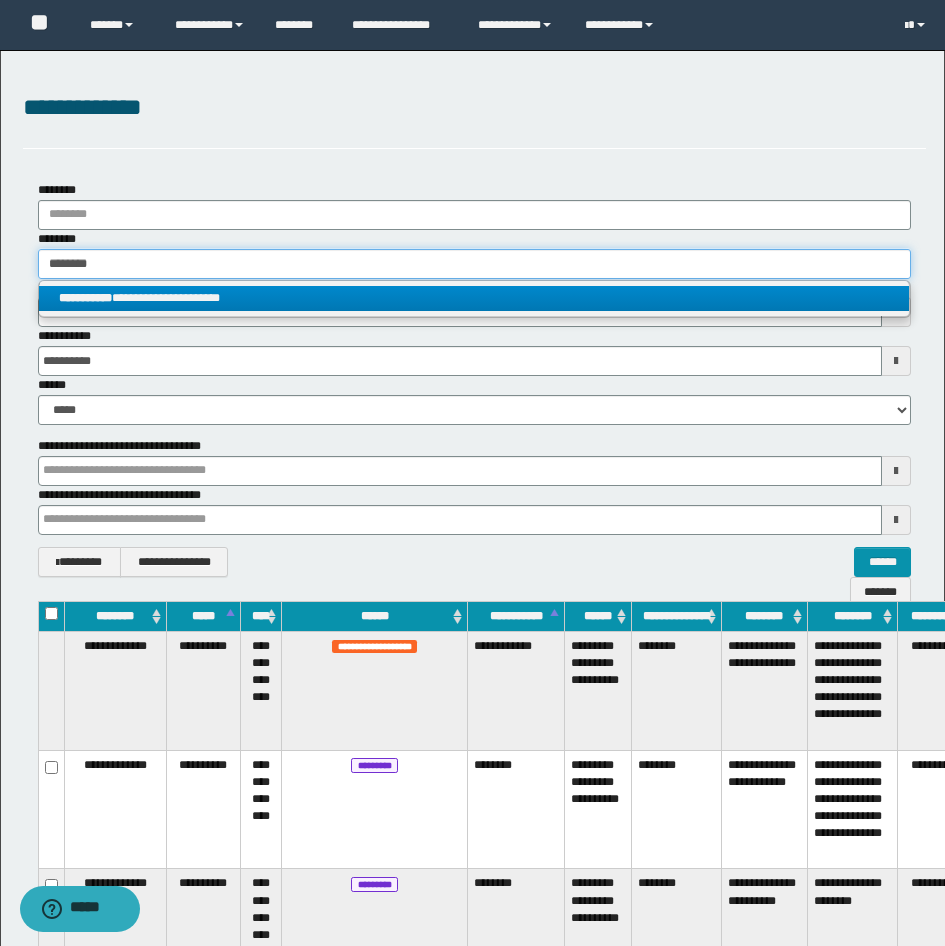 type 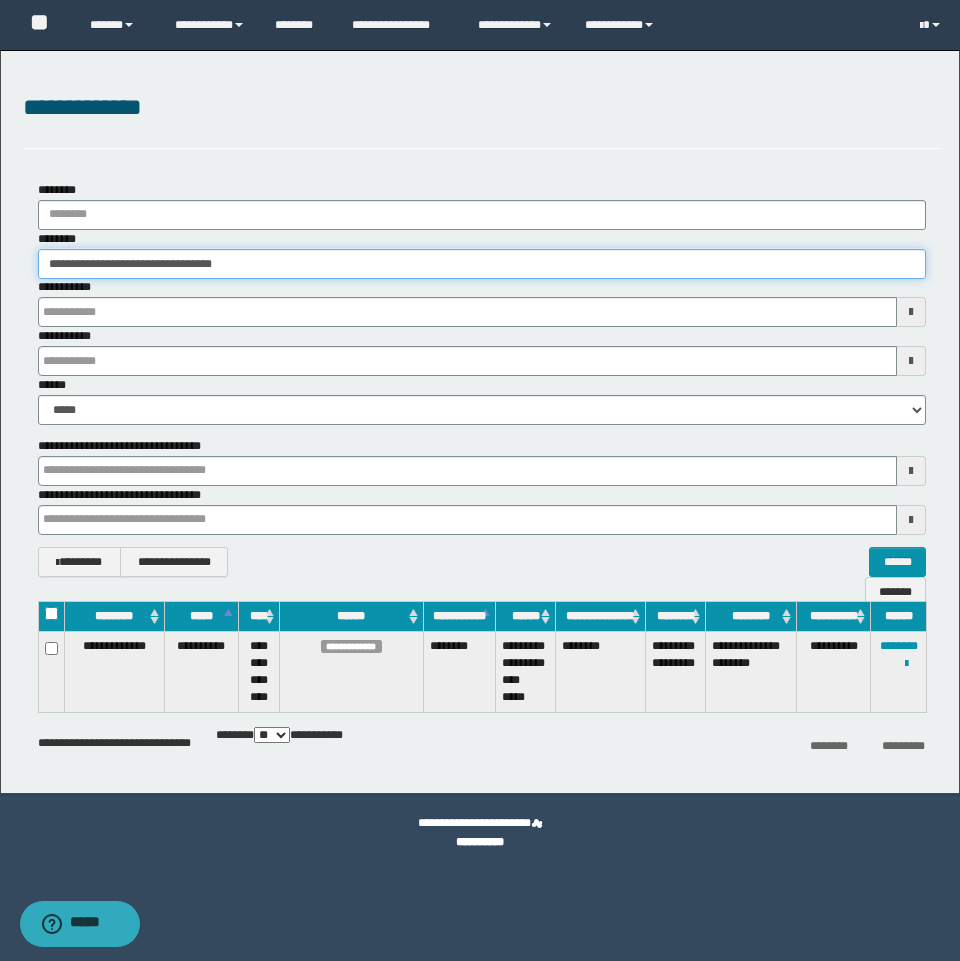 type 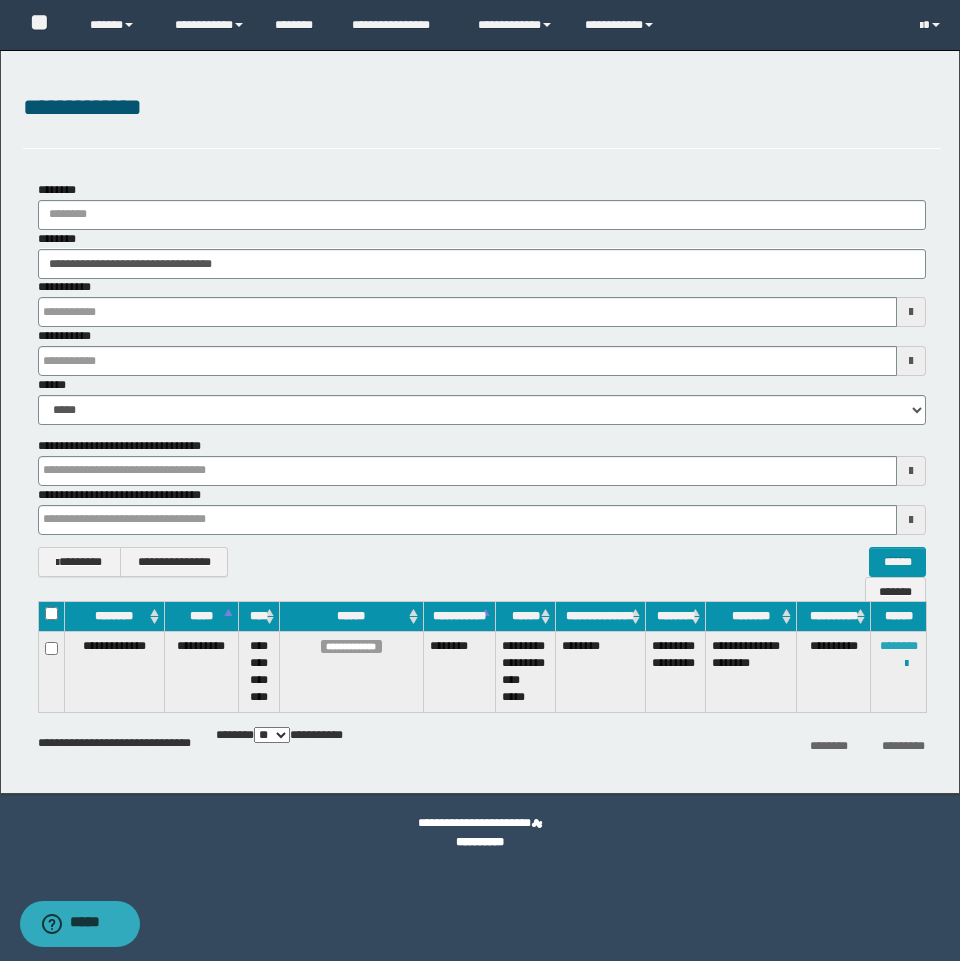 click on "********" at bounding box center (899, 646) 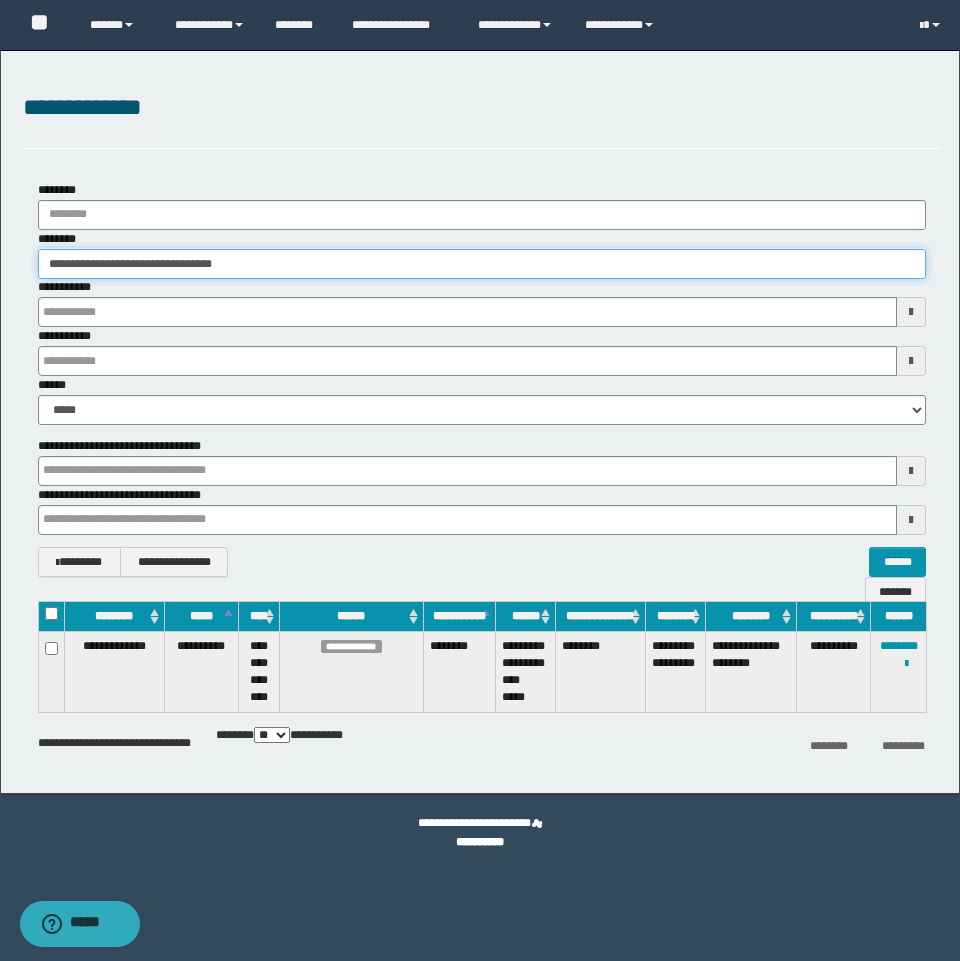 click on "**********" at bounding box center [482, 264] 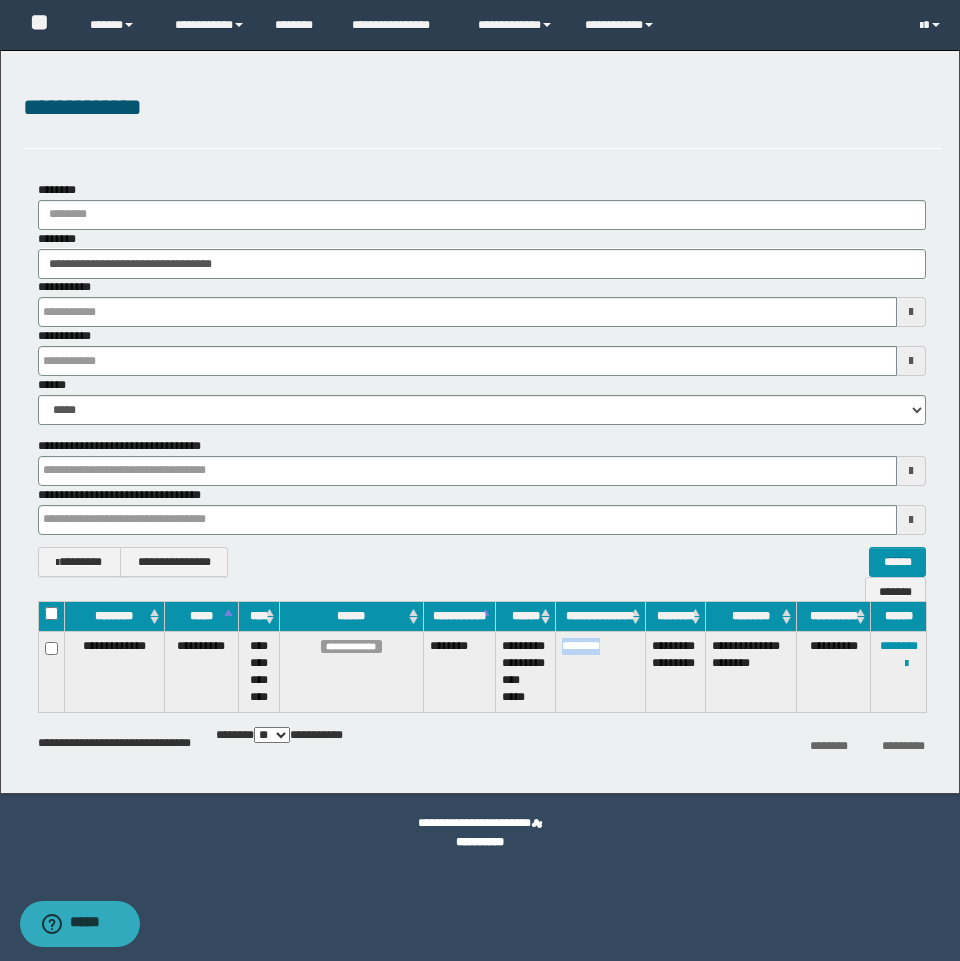 drag, startPoint x: 562, startPoint y: 648, endPoint x: 615, endPoint y: 651, distance: 53.08484 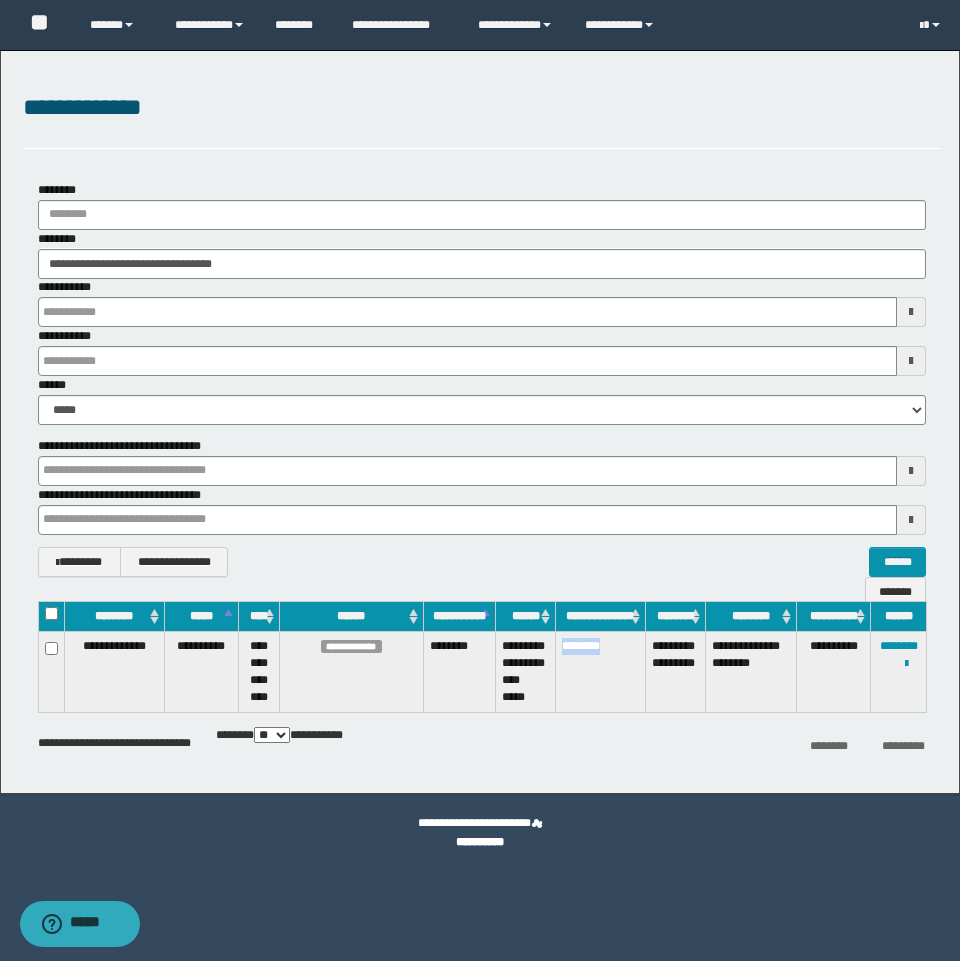 click on "********" at bounding box center (600, 672) 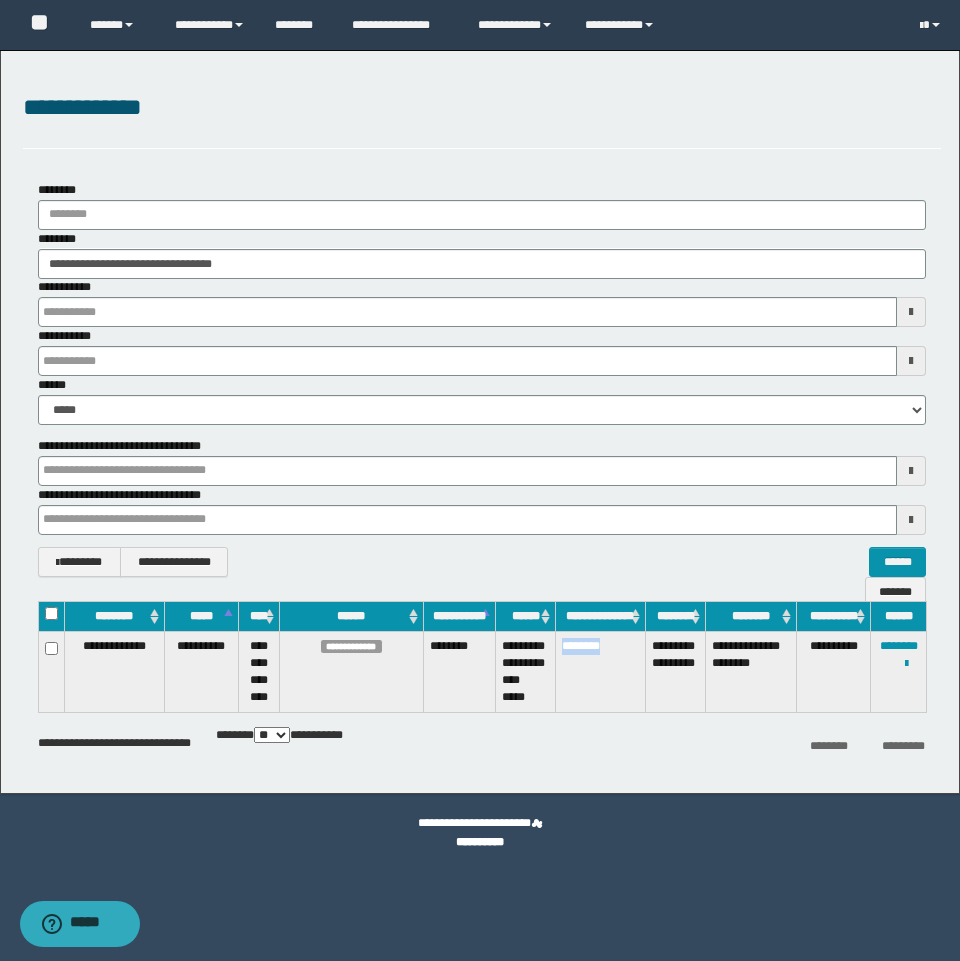 copy on "********" 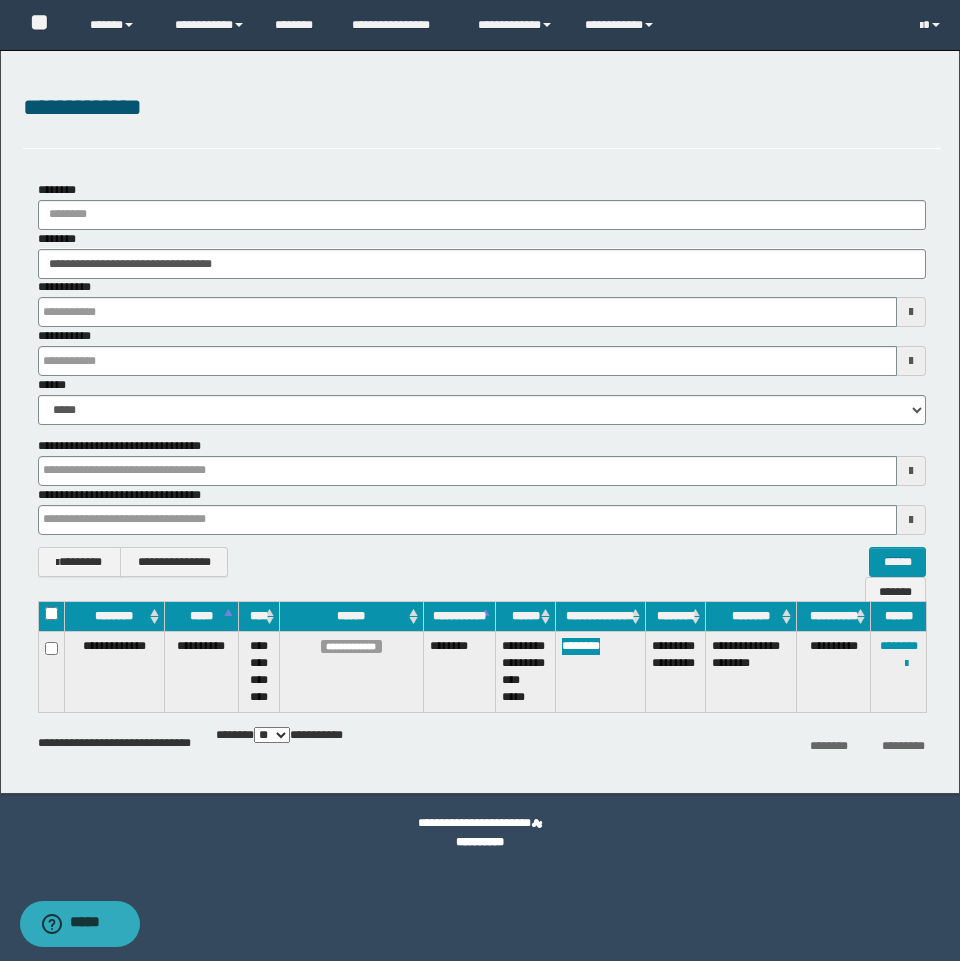 type 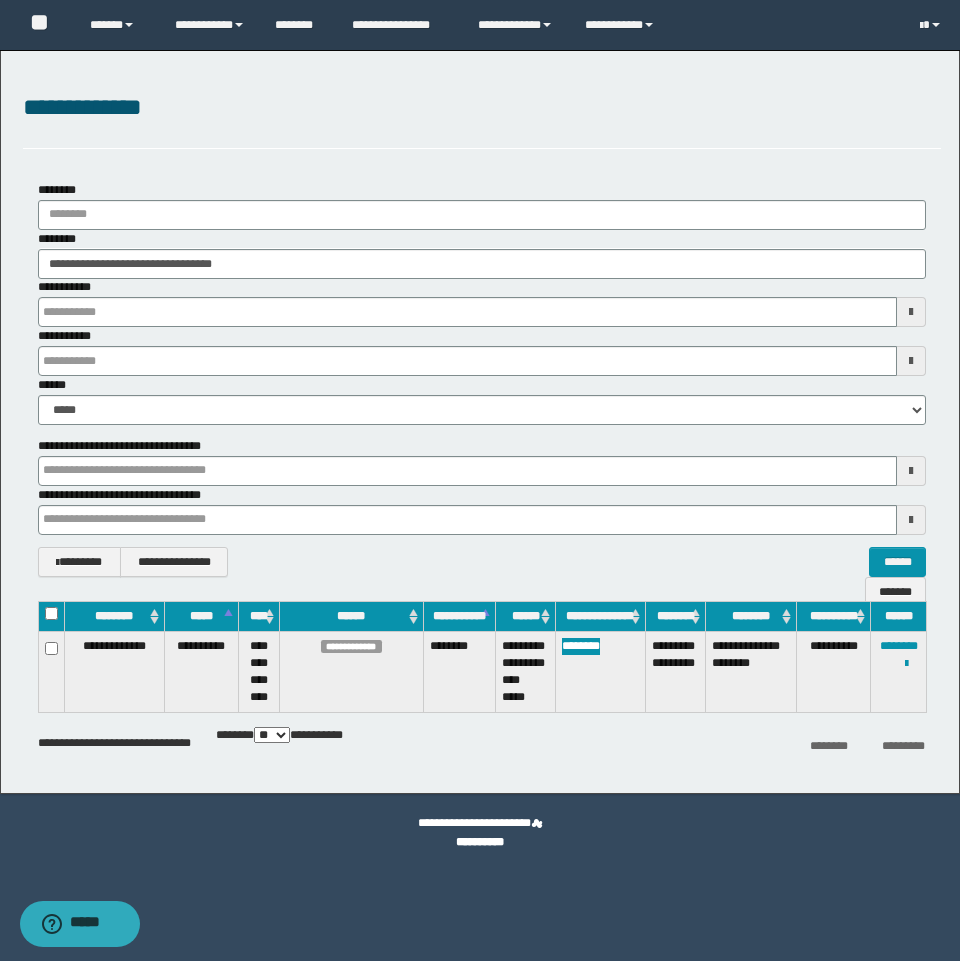 type 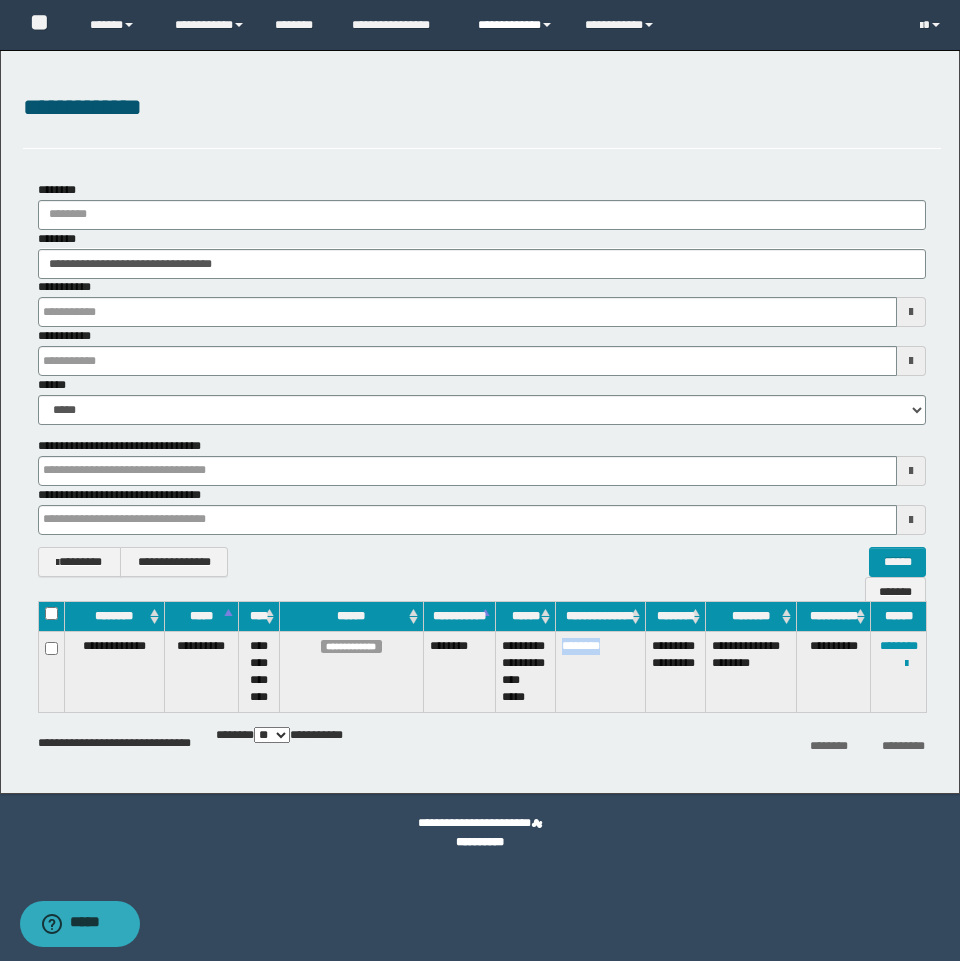drag, startPoint x: 693, startPoint y: 149, endPoint x: 544, endPoint y: 7, distance: 205.82759 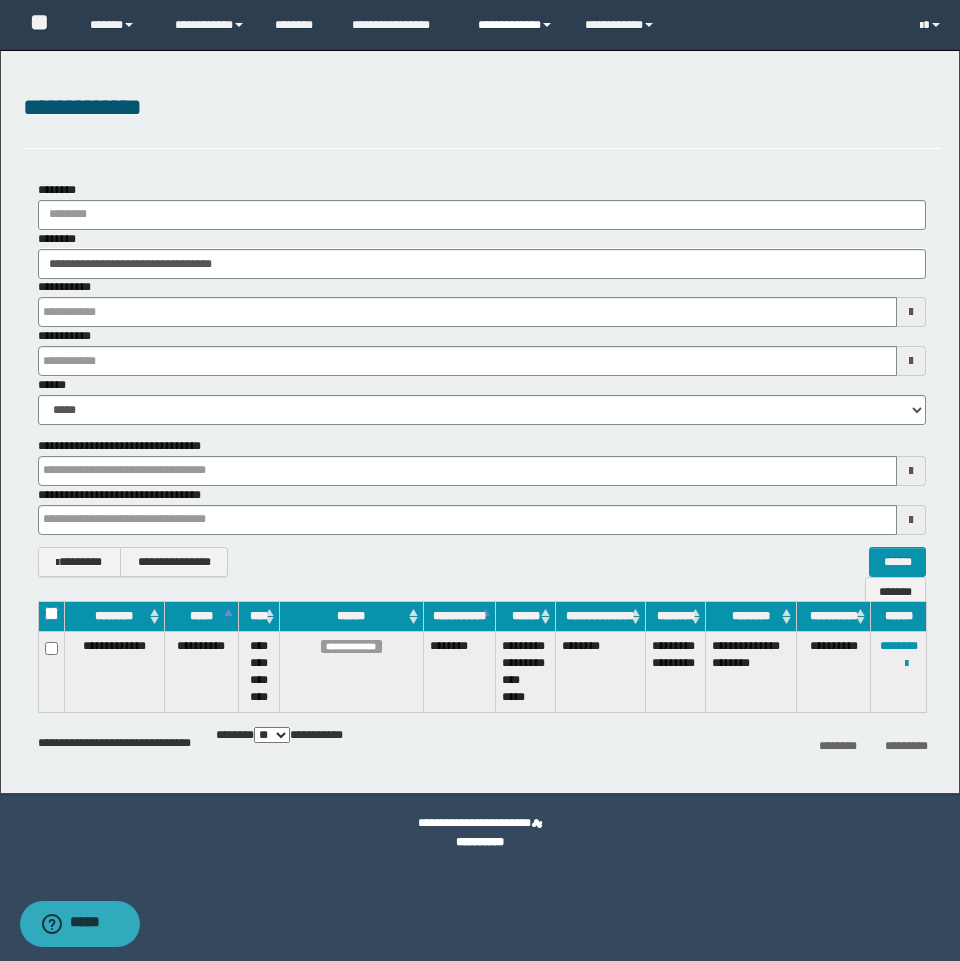 type 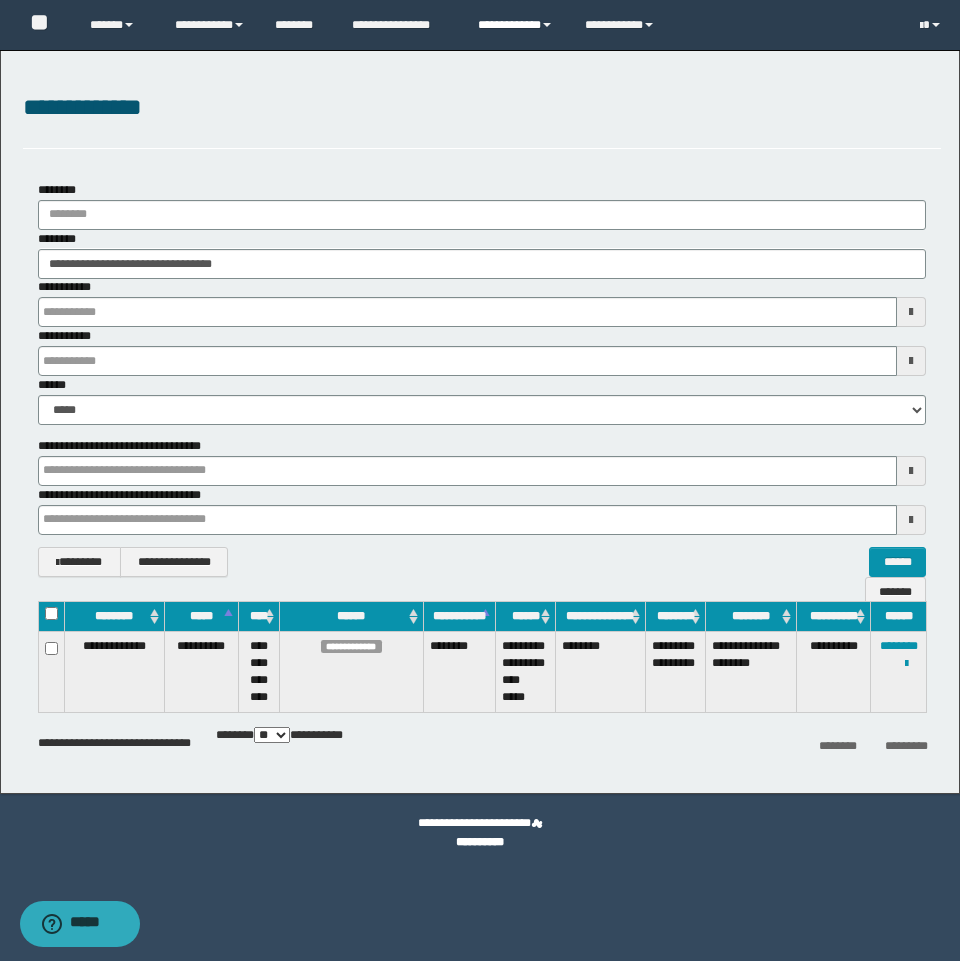 type 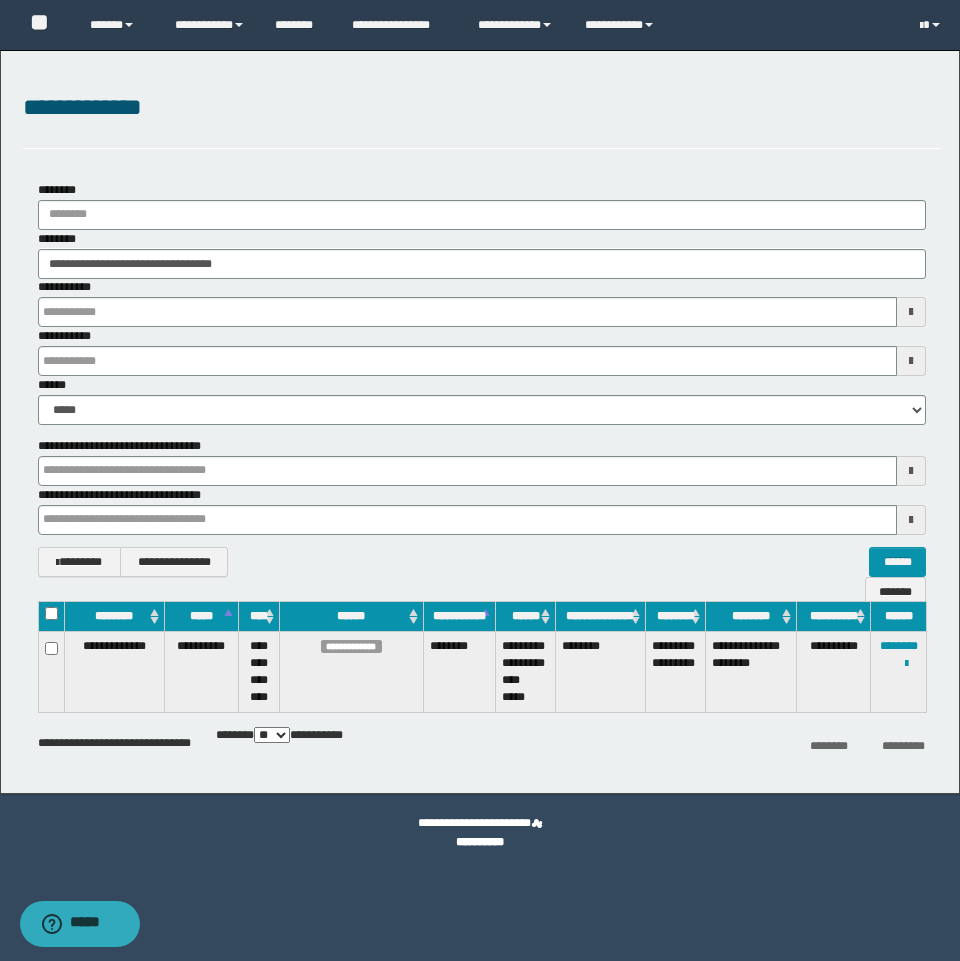 type 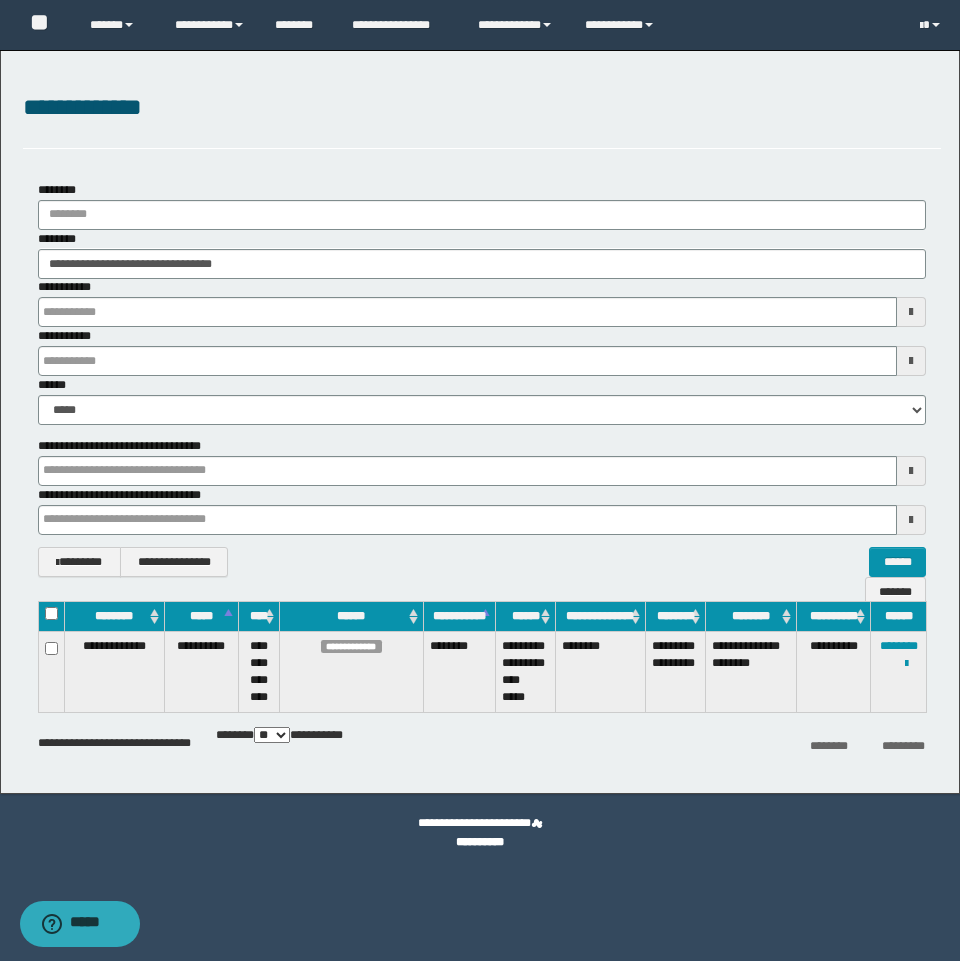 type 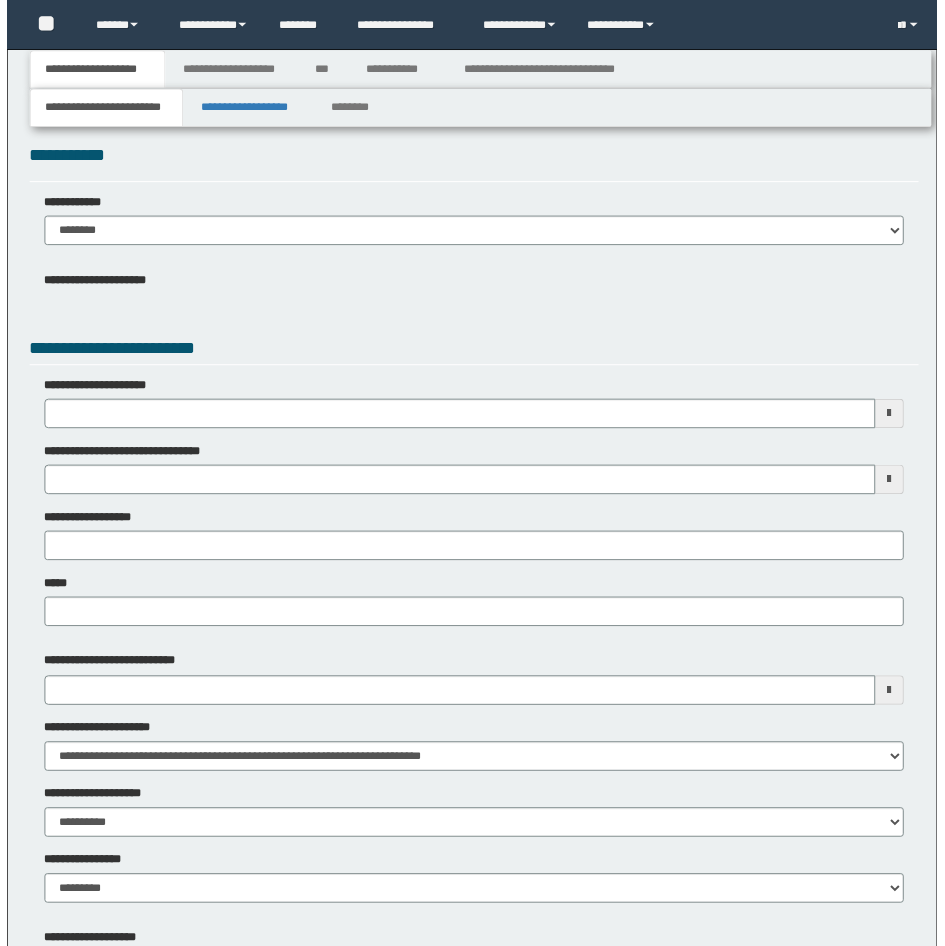 scroll, scrollTop: 0, scrollLeft: 0, axis: both 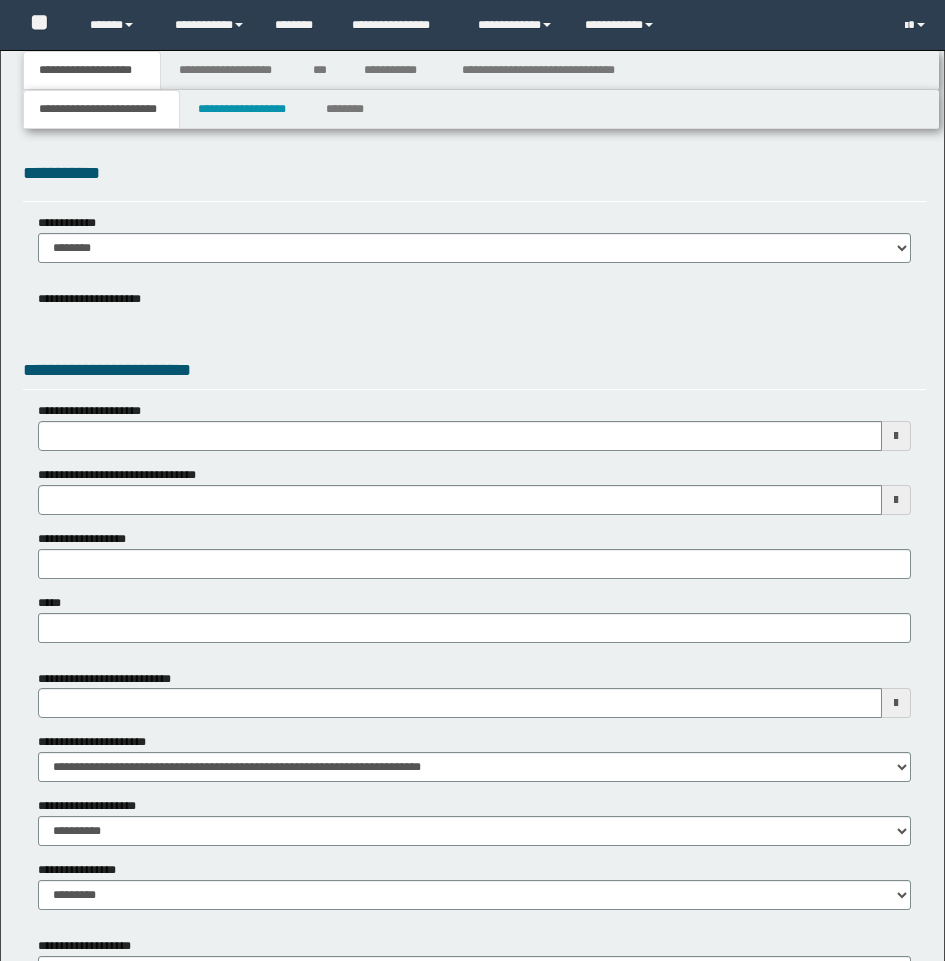 type 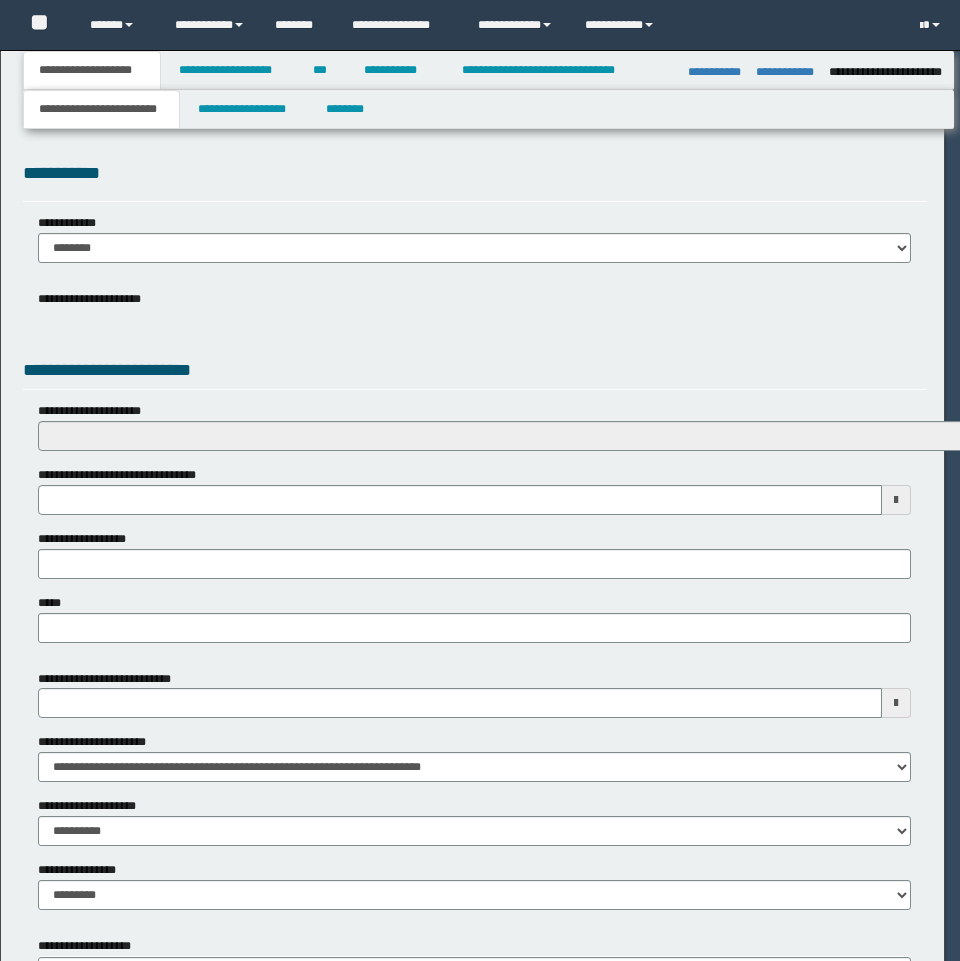 type on "**********" 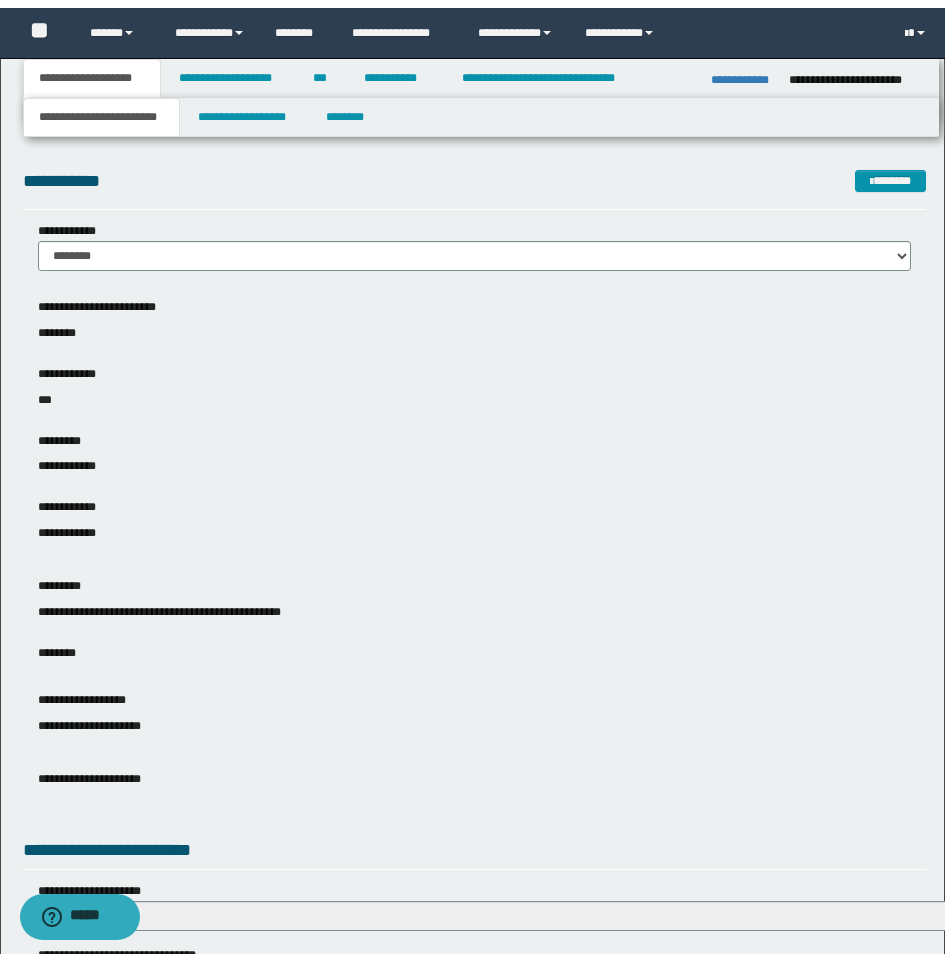 scroll, scrollTop: 0, scrollLeft: 0, axis: both 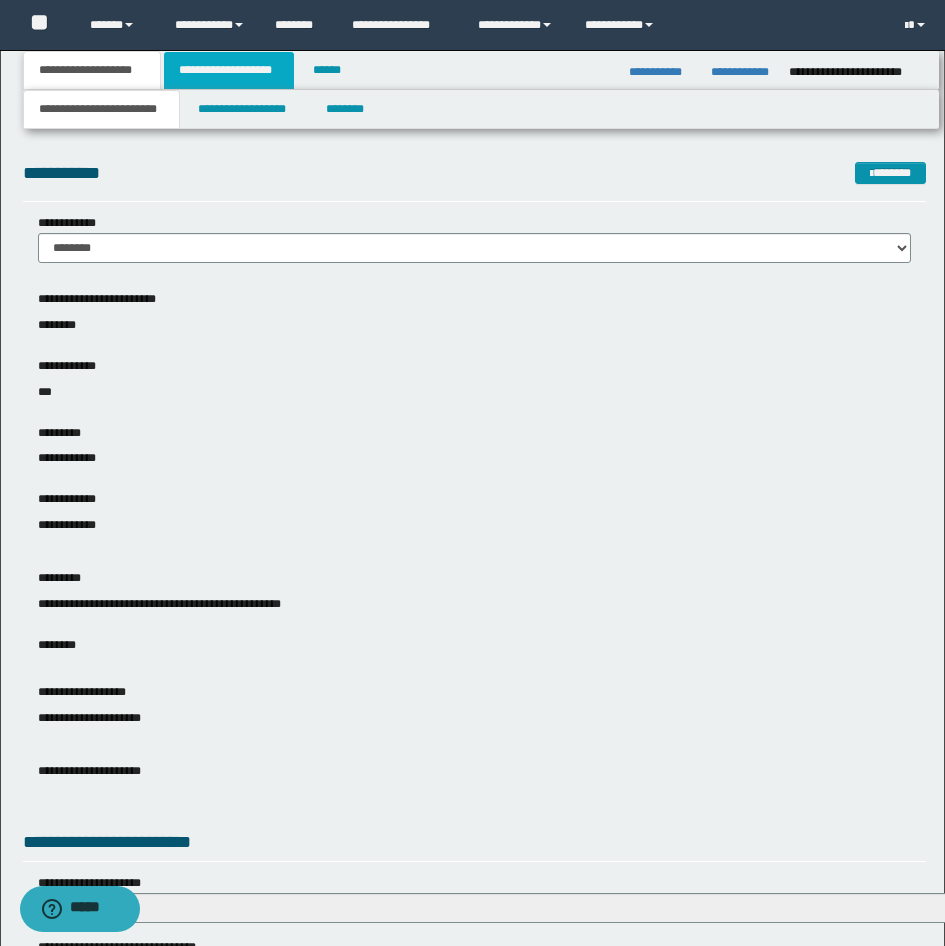 click on "**********" at bounding box center (229, 70) 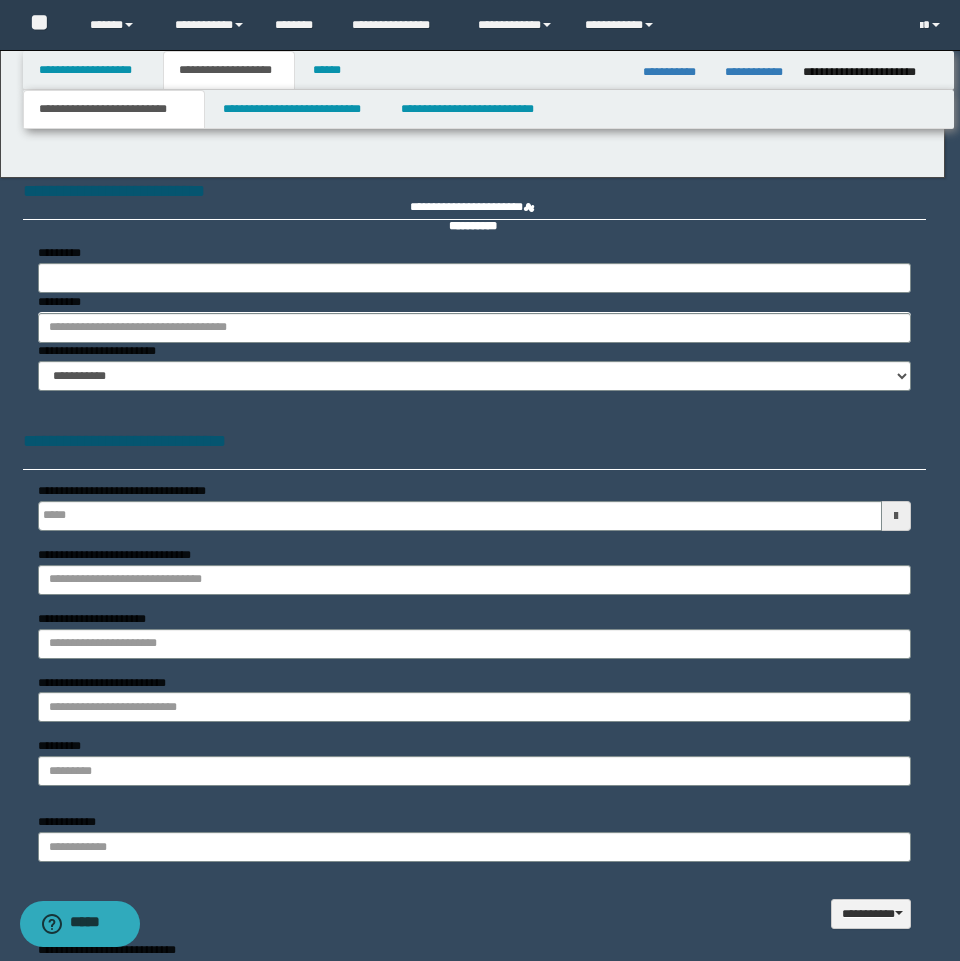 type on "**********" 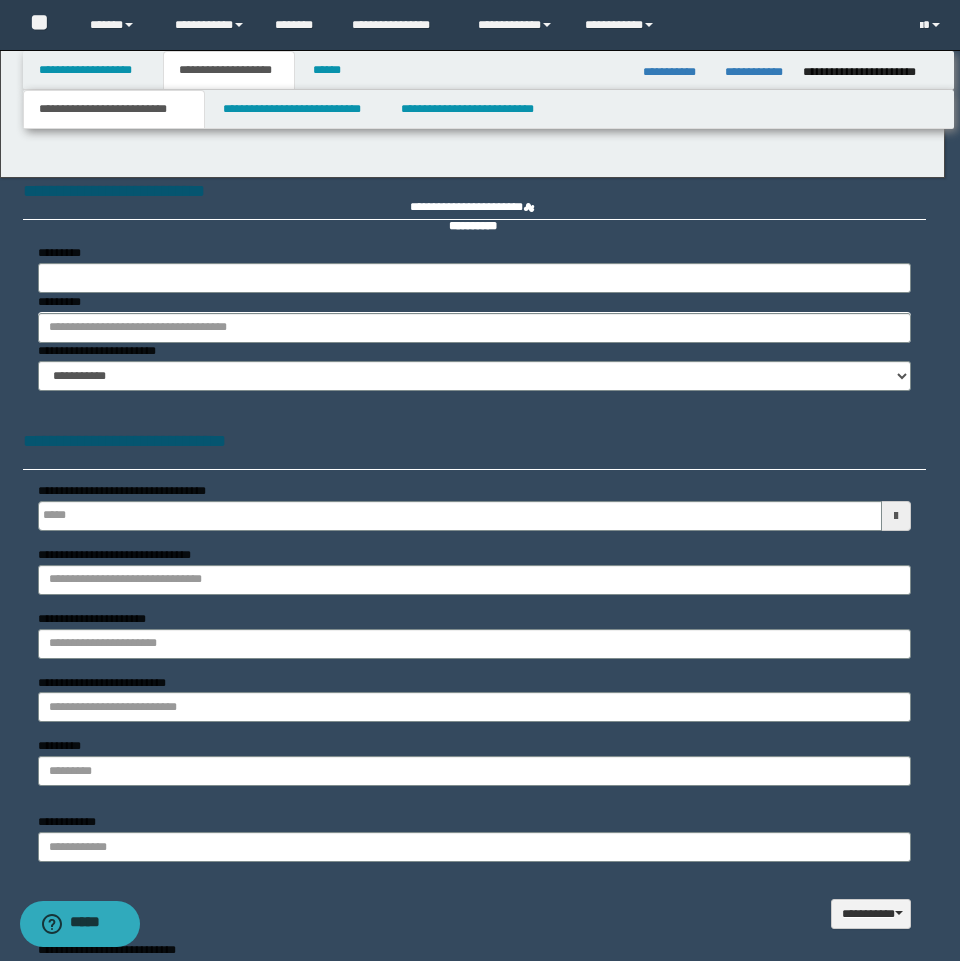 type on "**********" 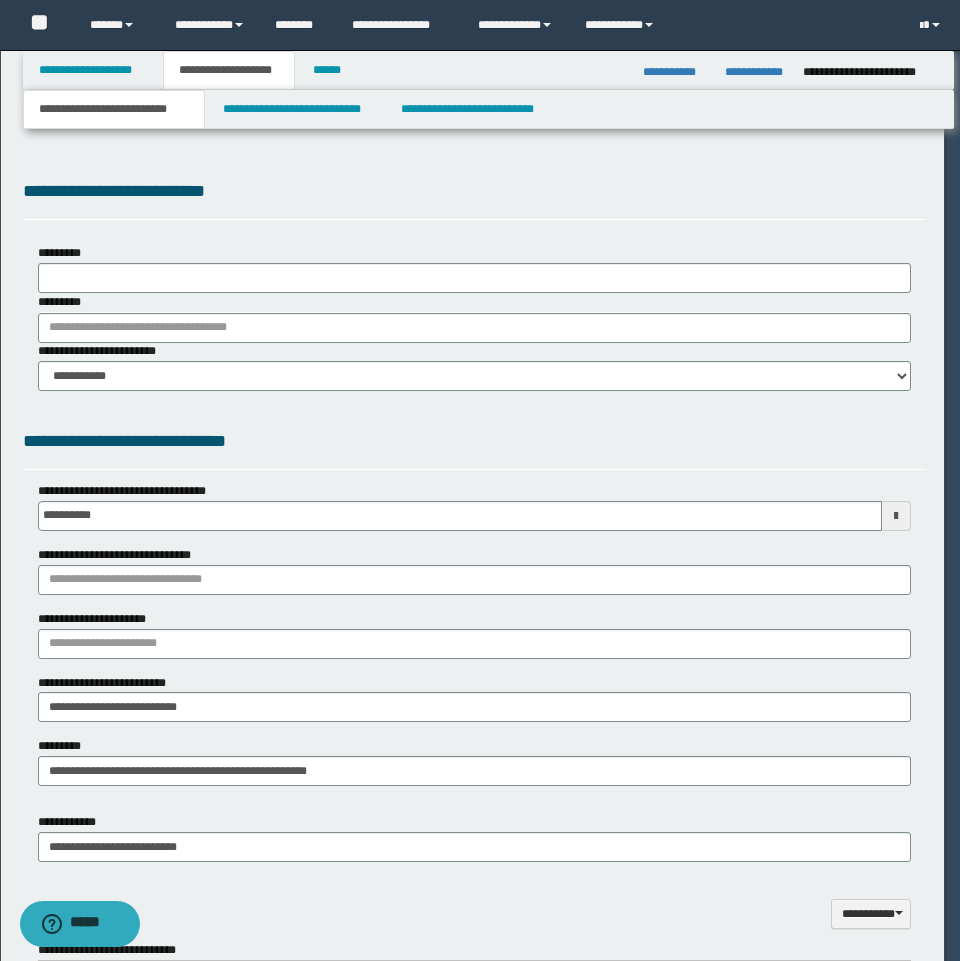 type on "**********" 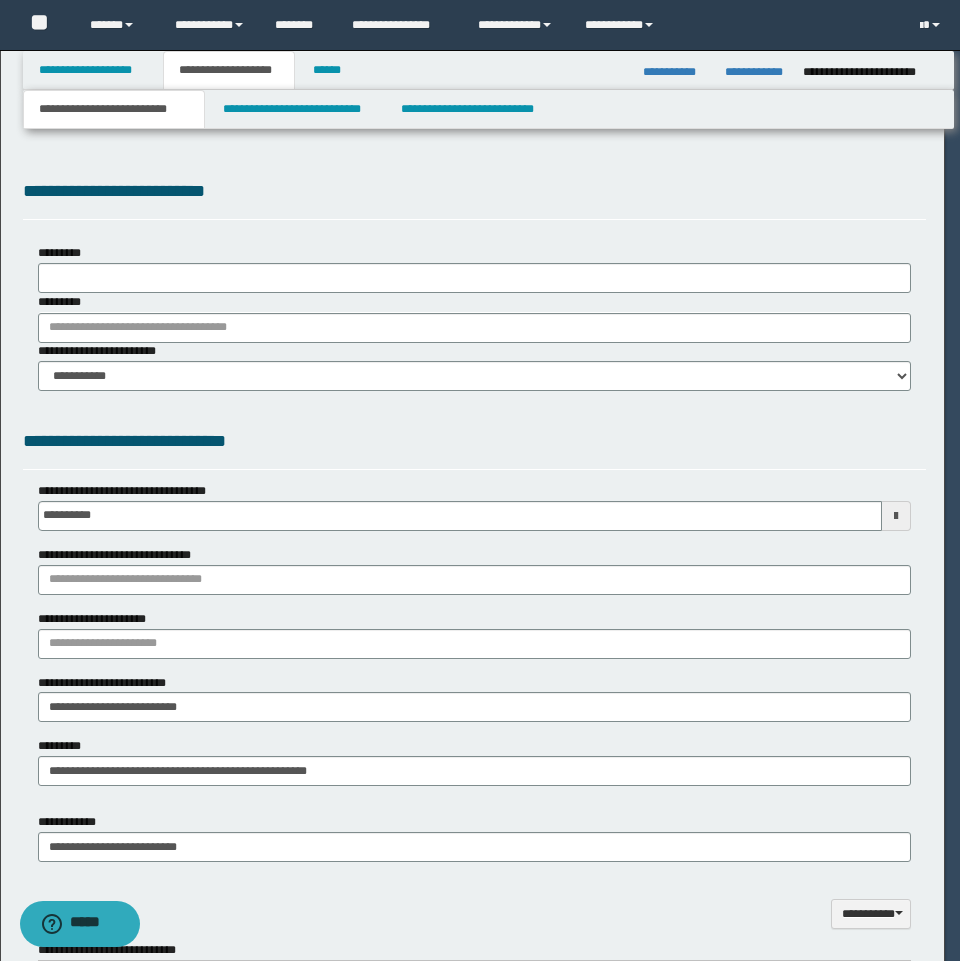 select on "*" 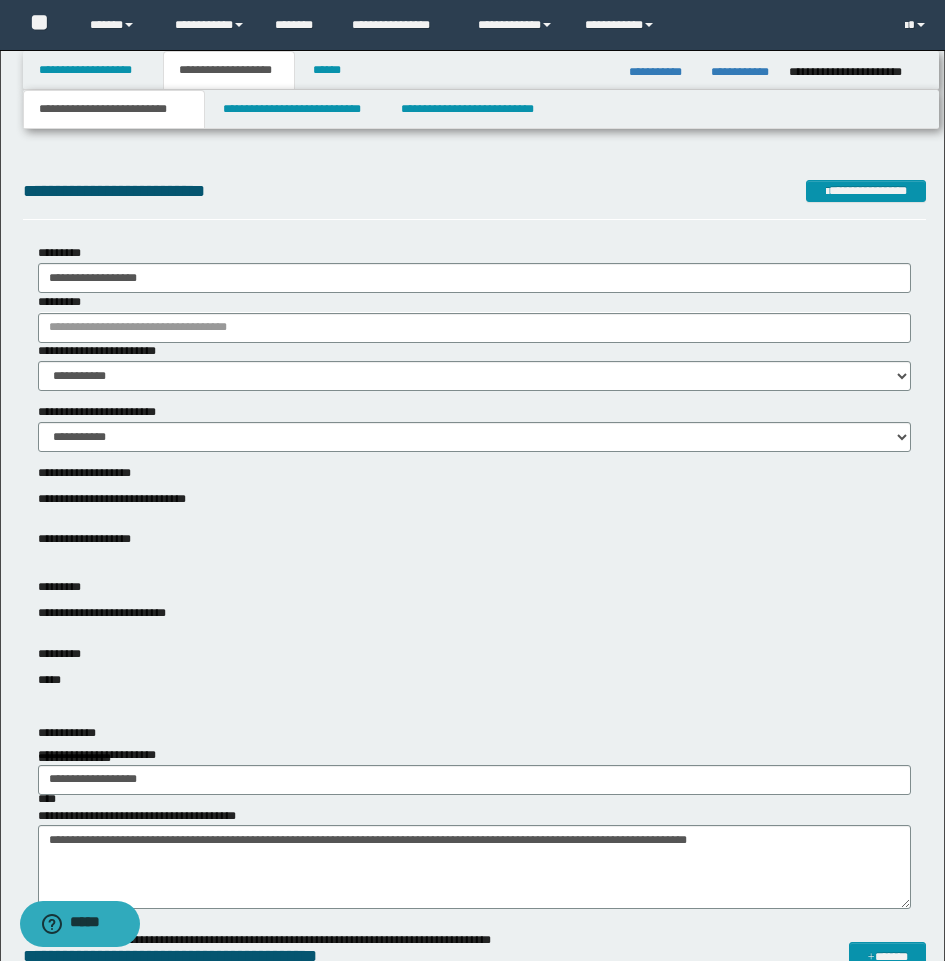 scroll, scrollTop: 0, scrollLeft: 0, axis: both 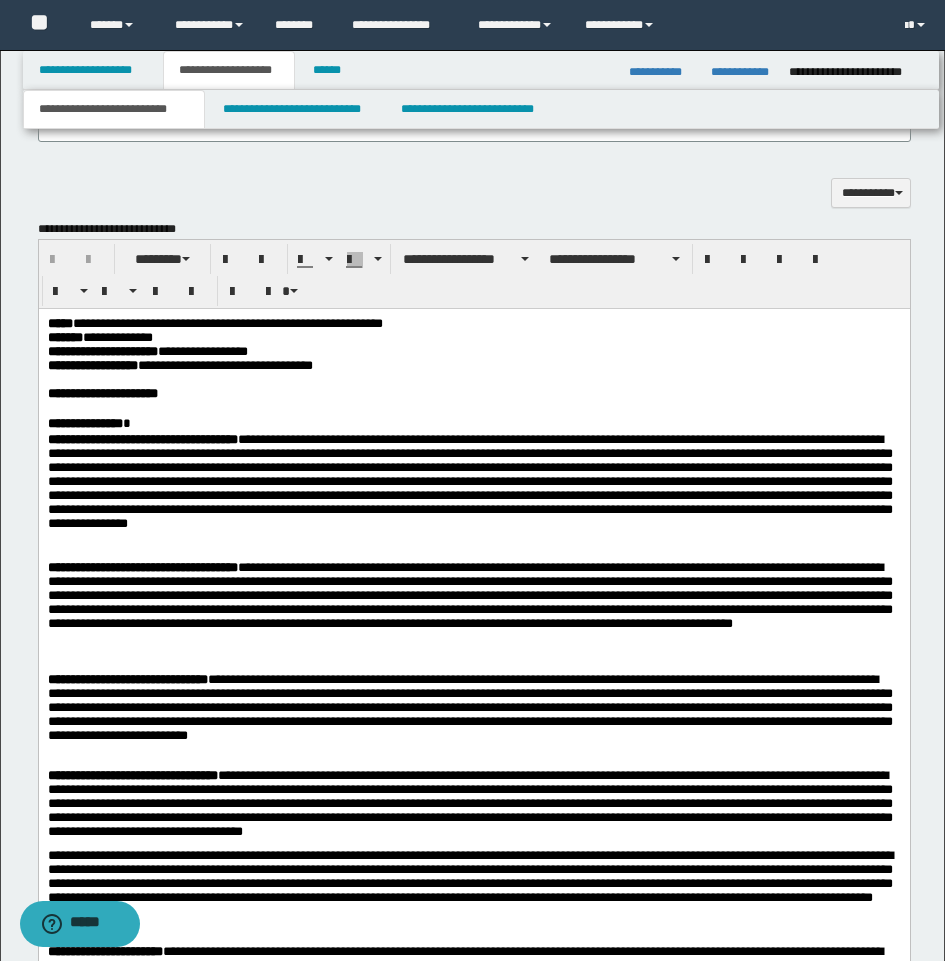 click on "**********" at bounding box center [473, 394] 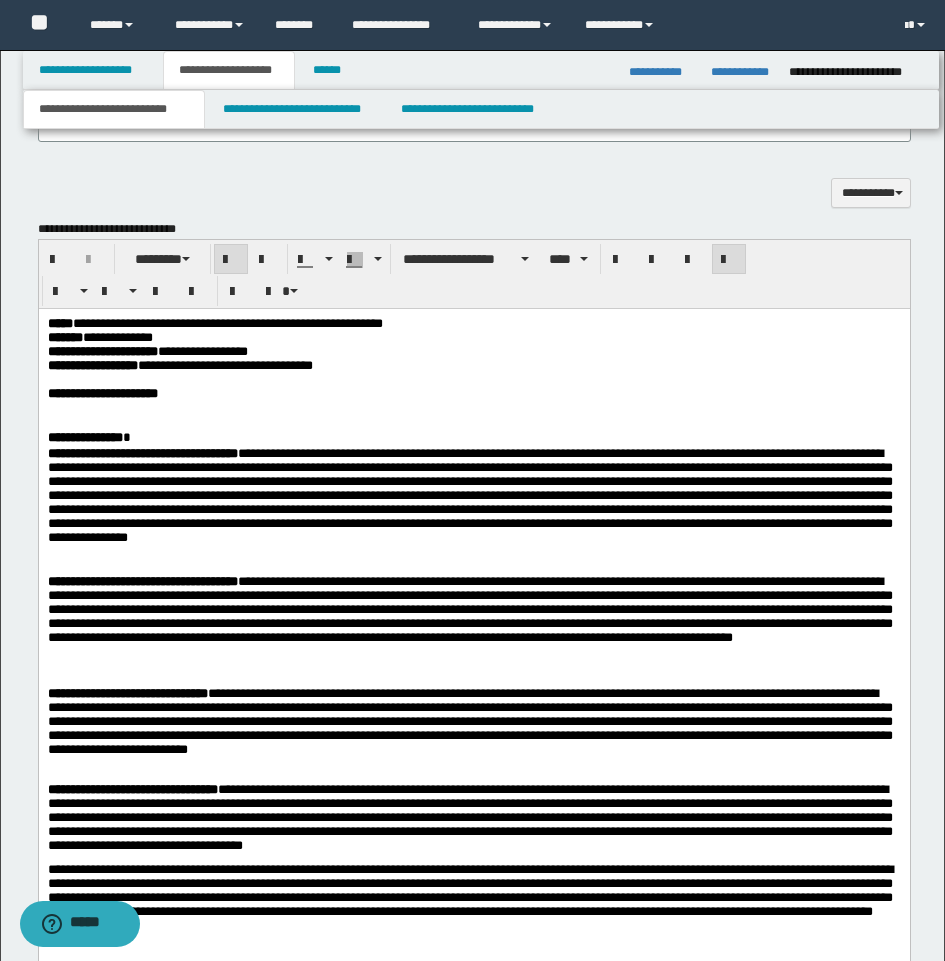 paste 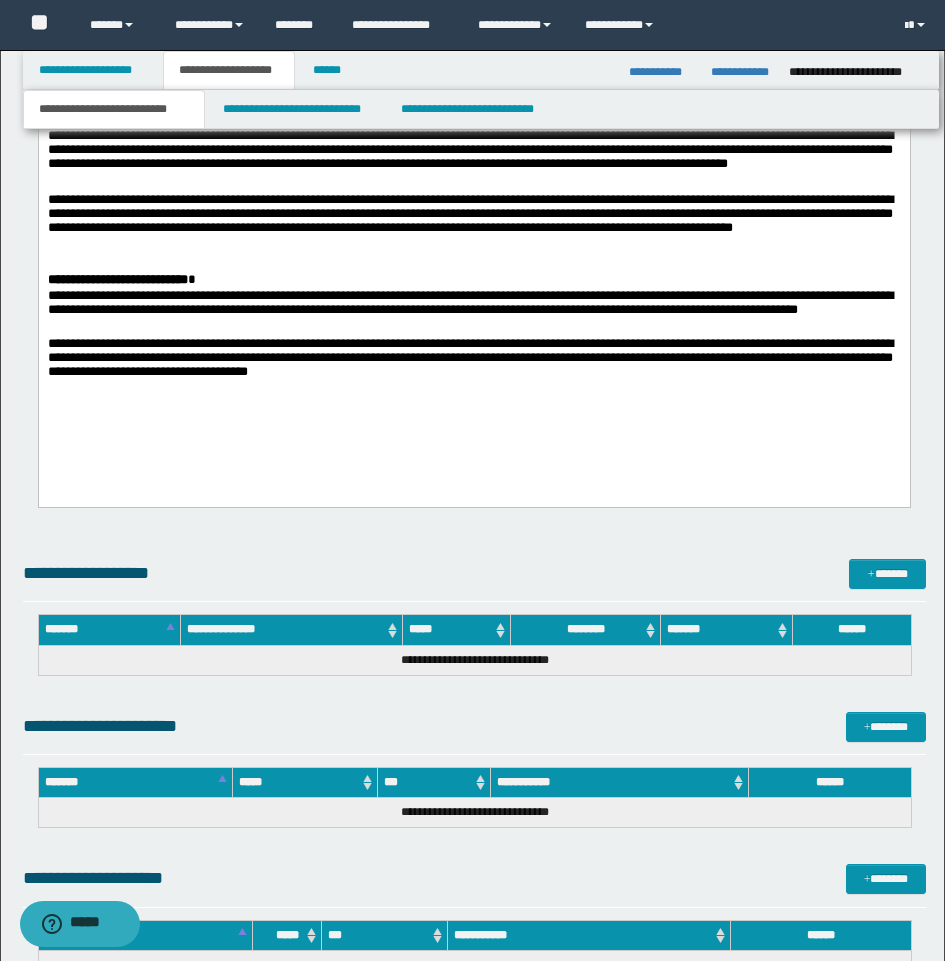 scroll, scrollTop: 3631, scrollLeft: 0, axis: vertical 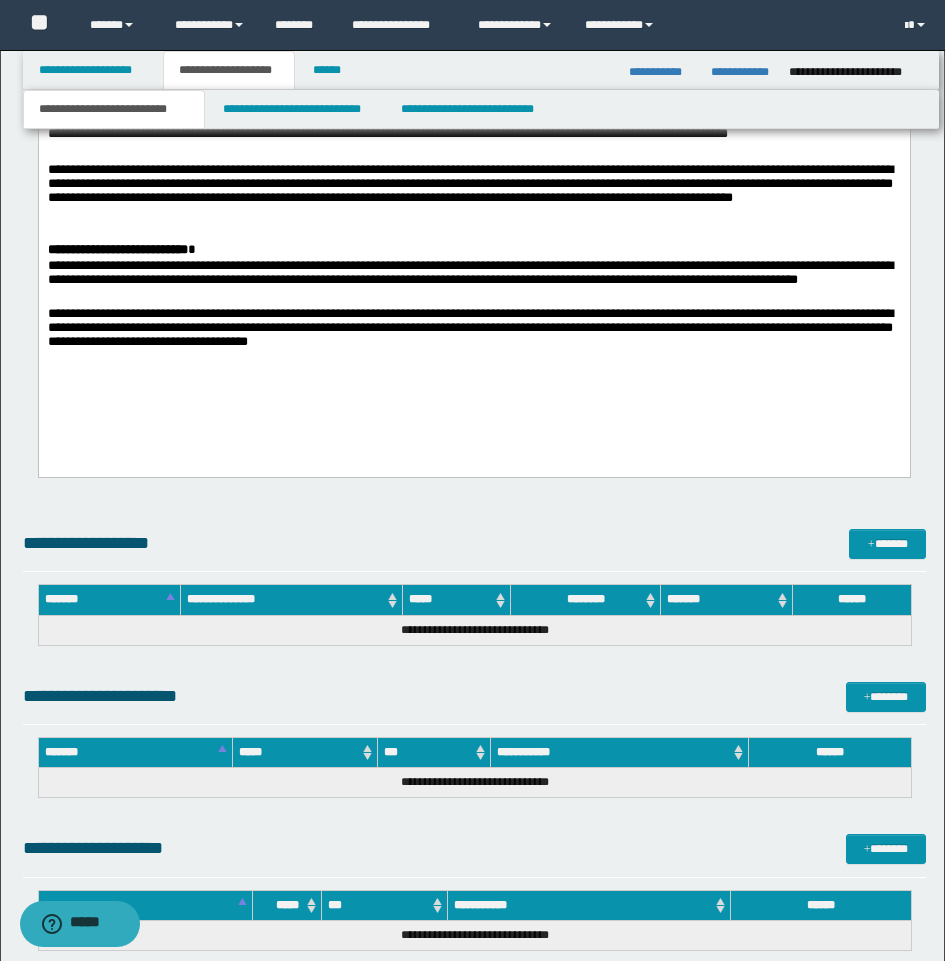 click on "**********" at bounding box center [473, 332] 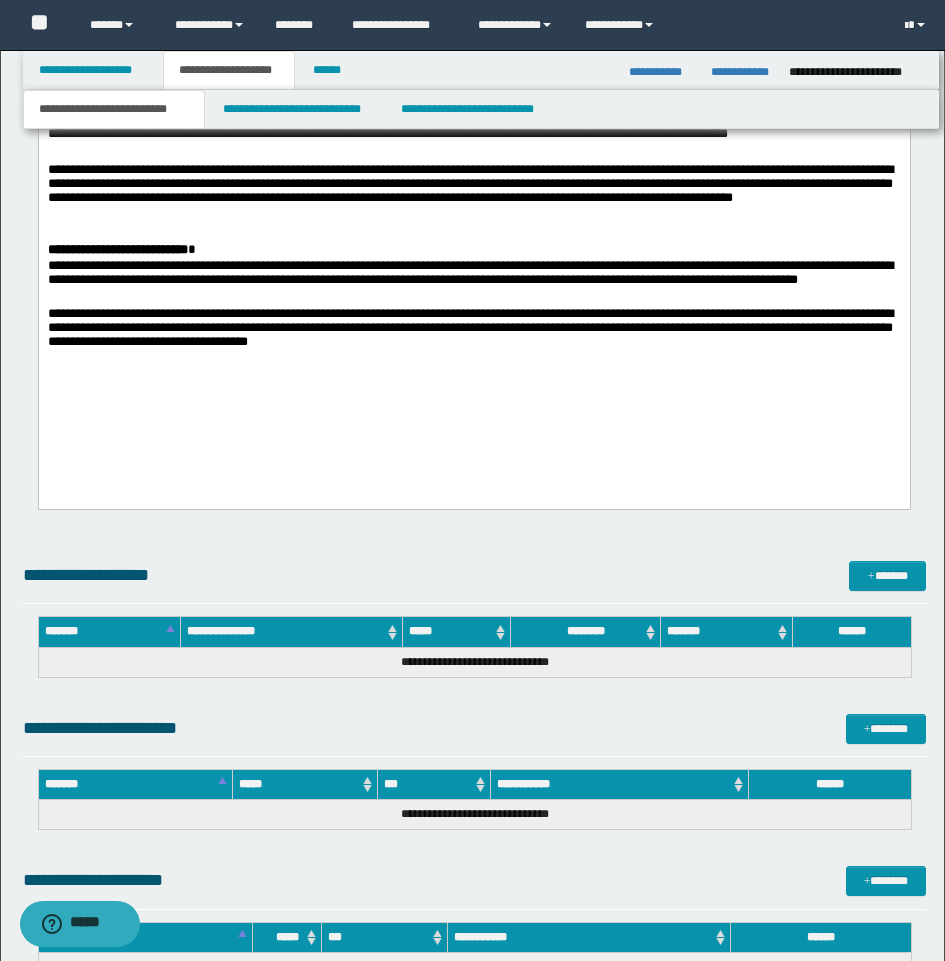 click at bounding box center [473, 377] 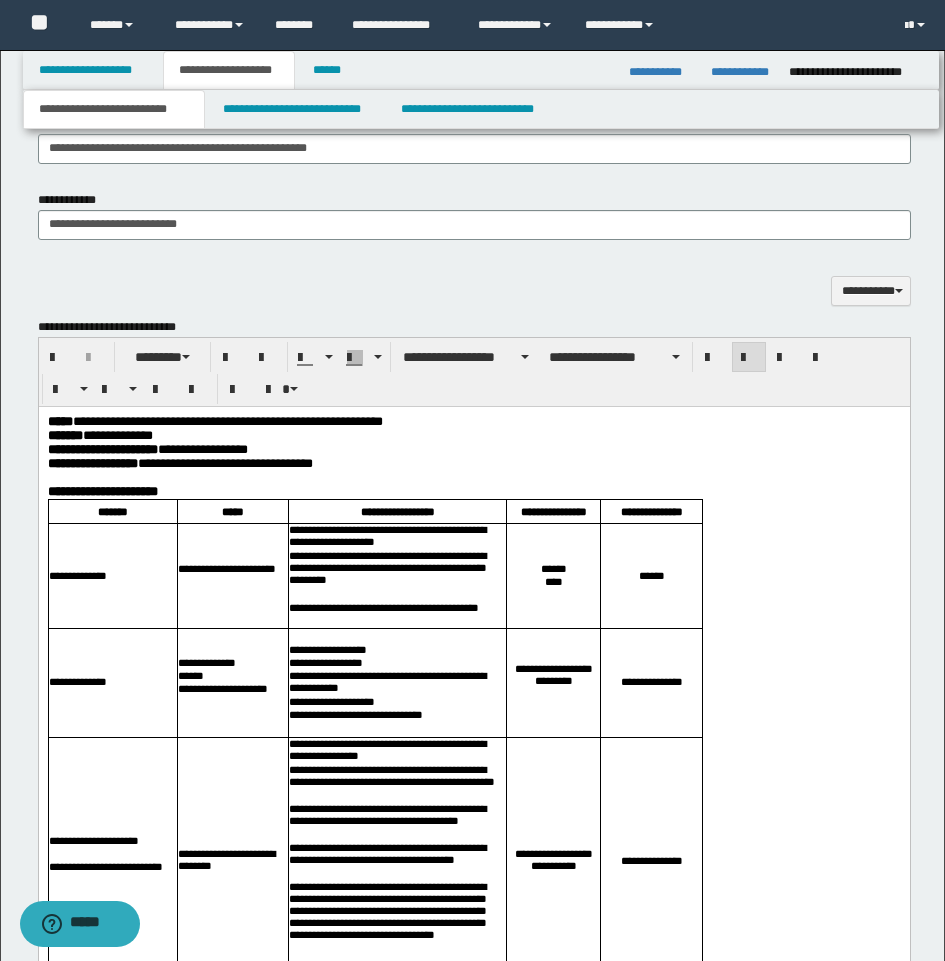 scroll, scrollTop: 1710, scrollLeft: 0, axis: vertical 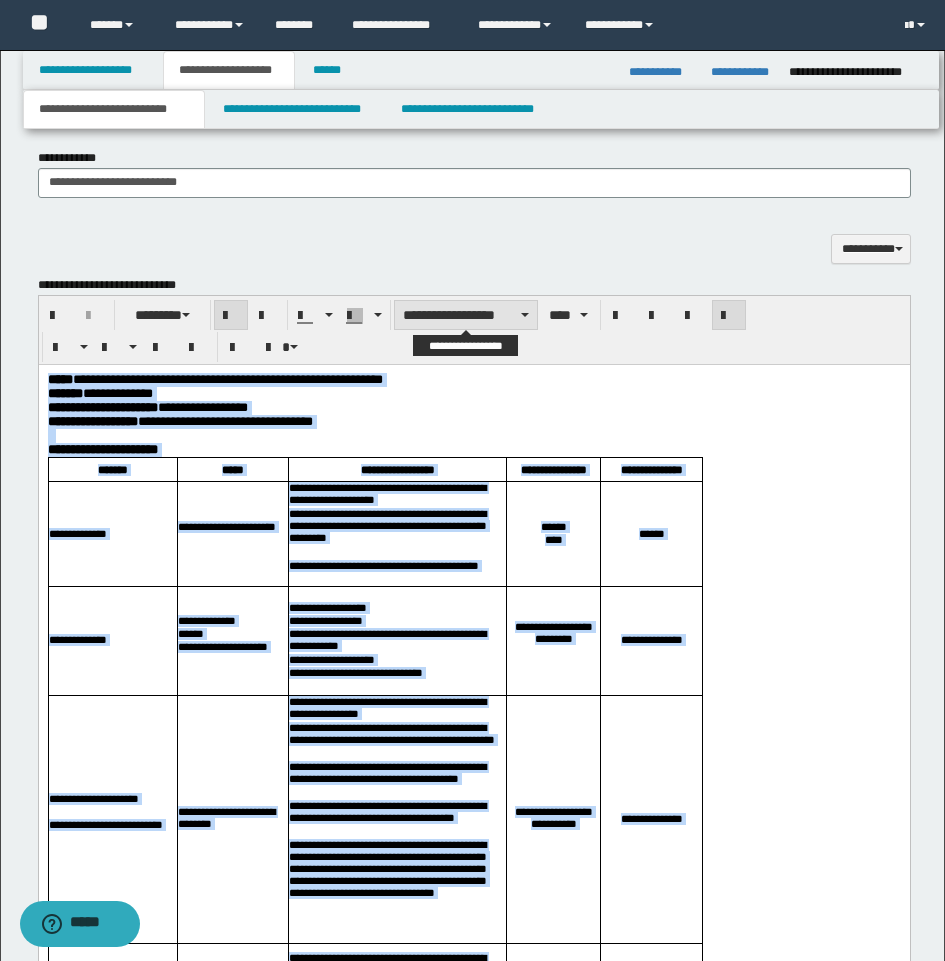 click on "**********" at bounding box center (466, 315) 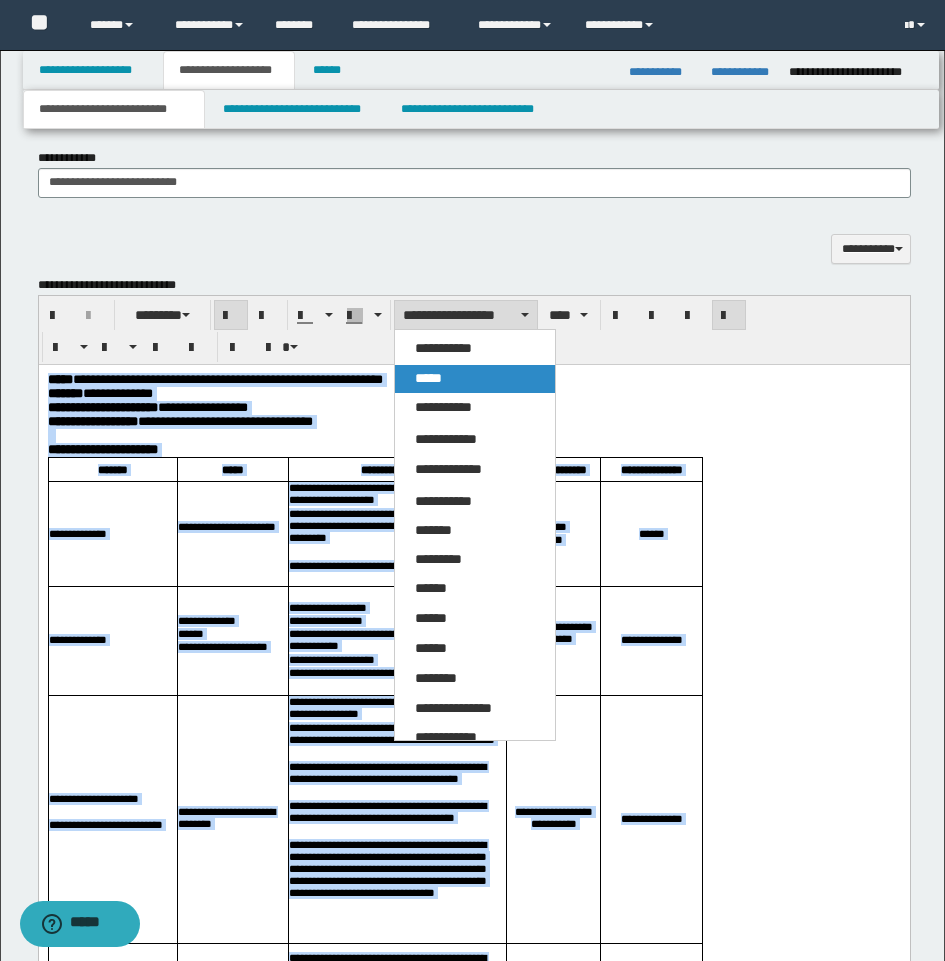 click on "*****" at bounding box center [475, 379] 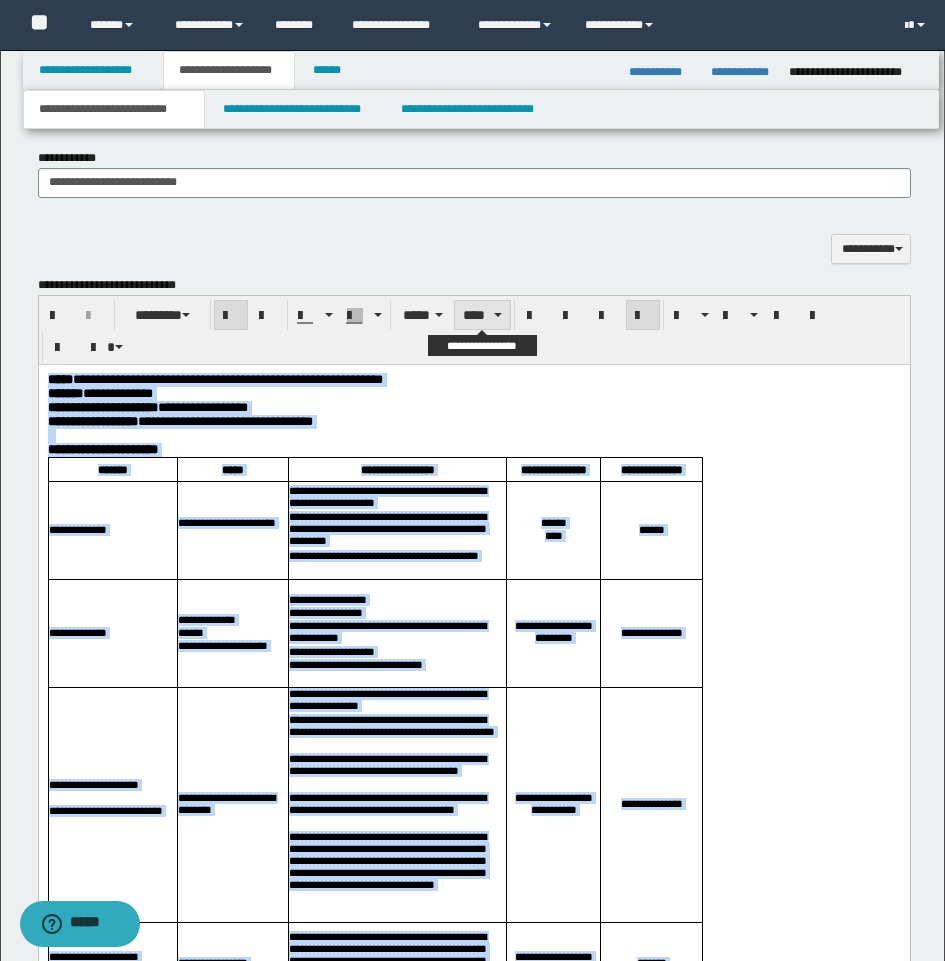 click on "****" at bounding box center [482, 315] 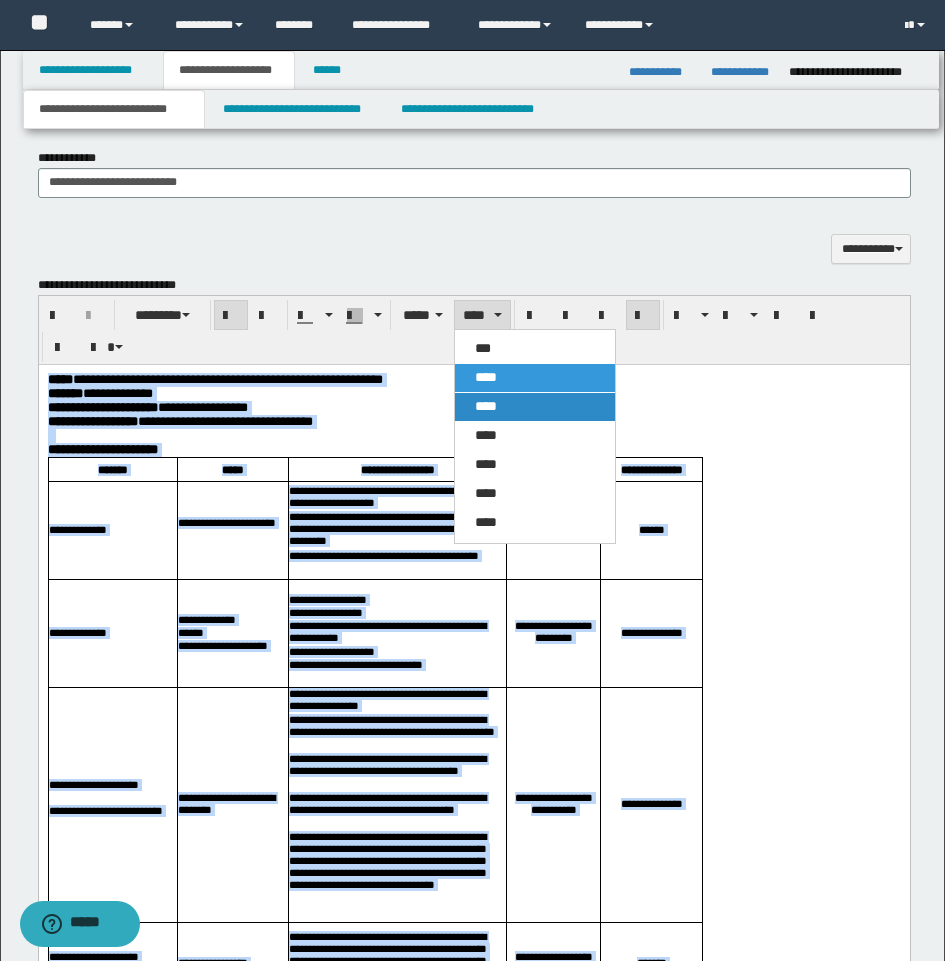 click on "****" at bounding box center (486, 406) 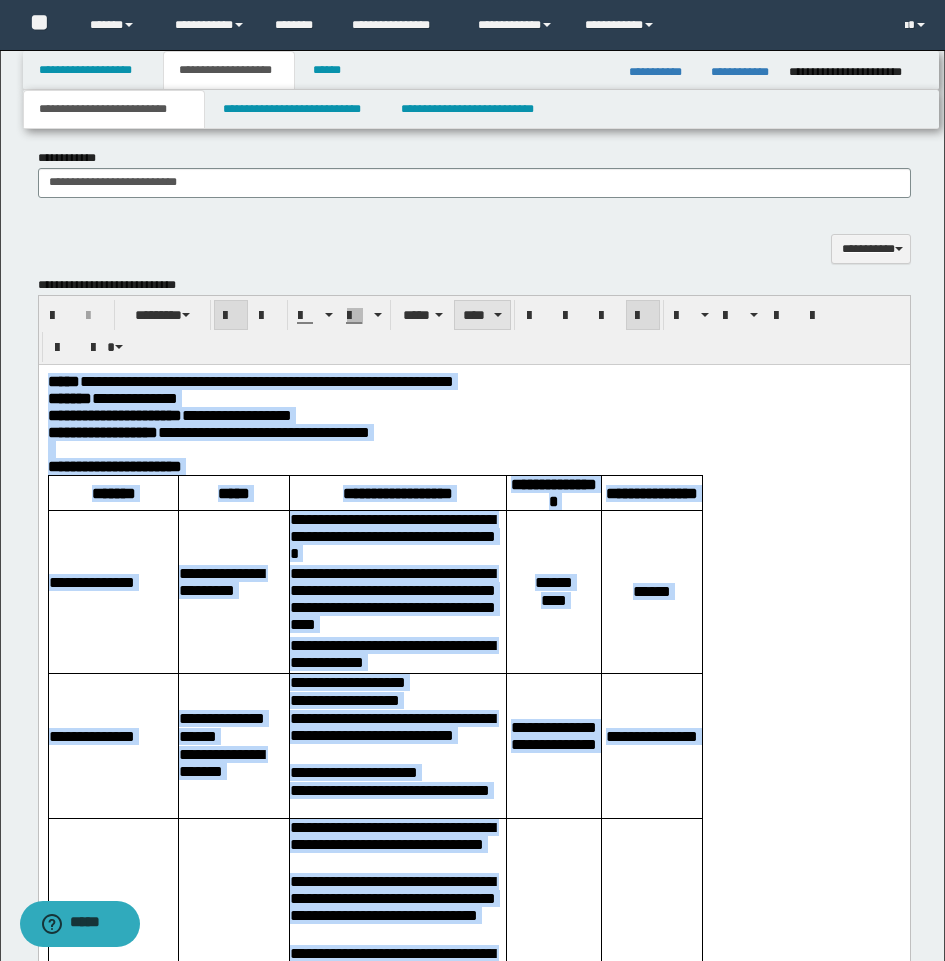 click on "****" at bounding box center (482, 315) 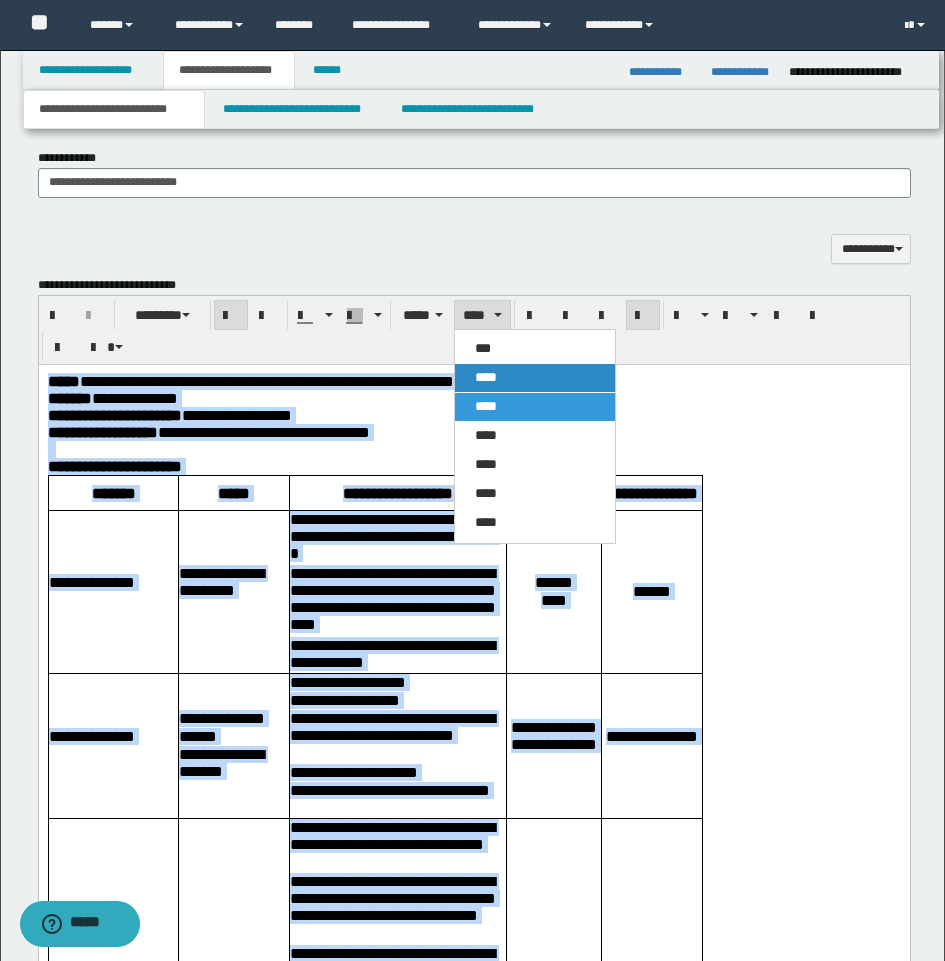 click on "****" at bounding box center [535, 378] 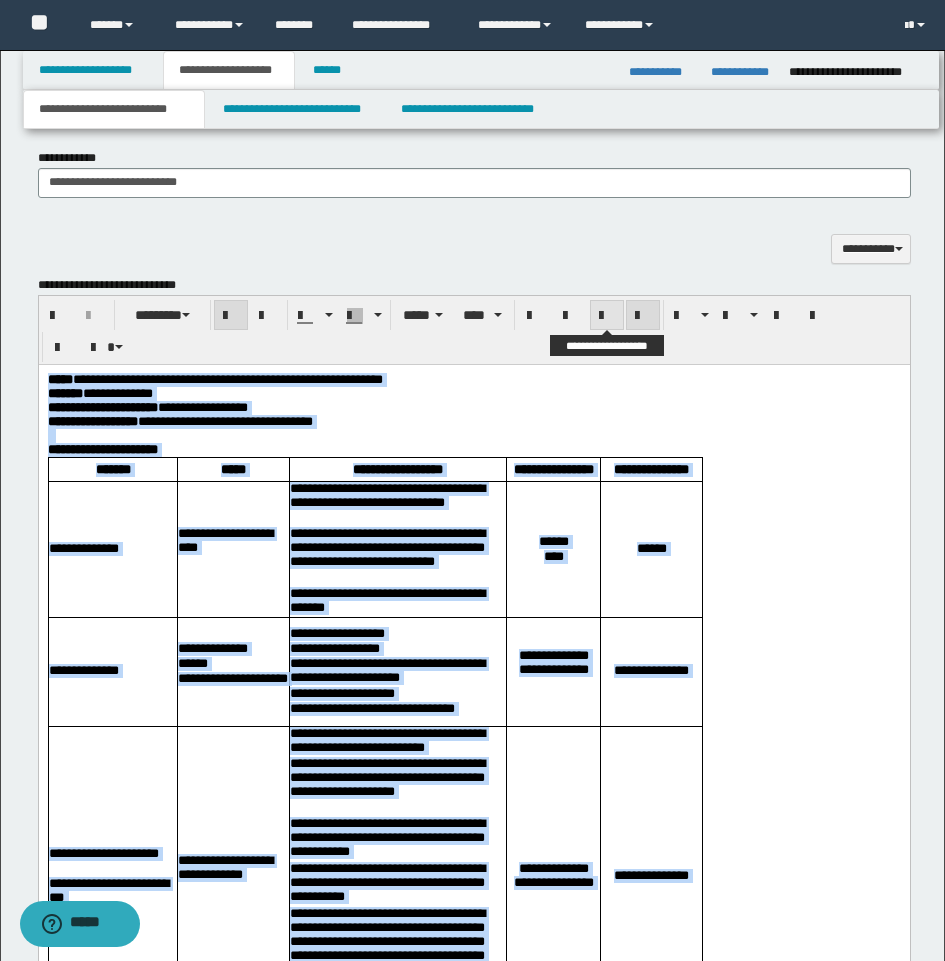 click at bounding box center (607, 316) 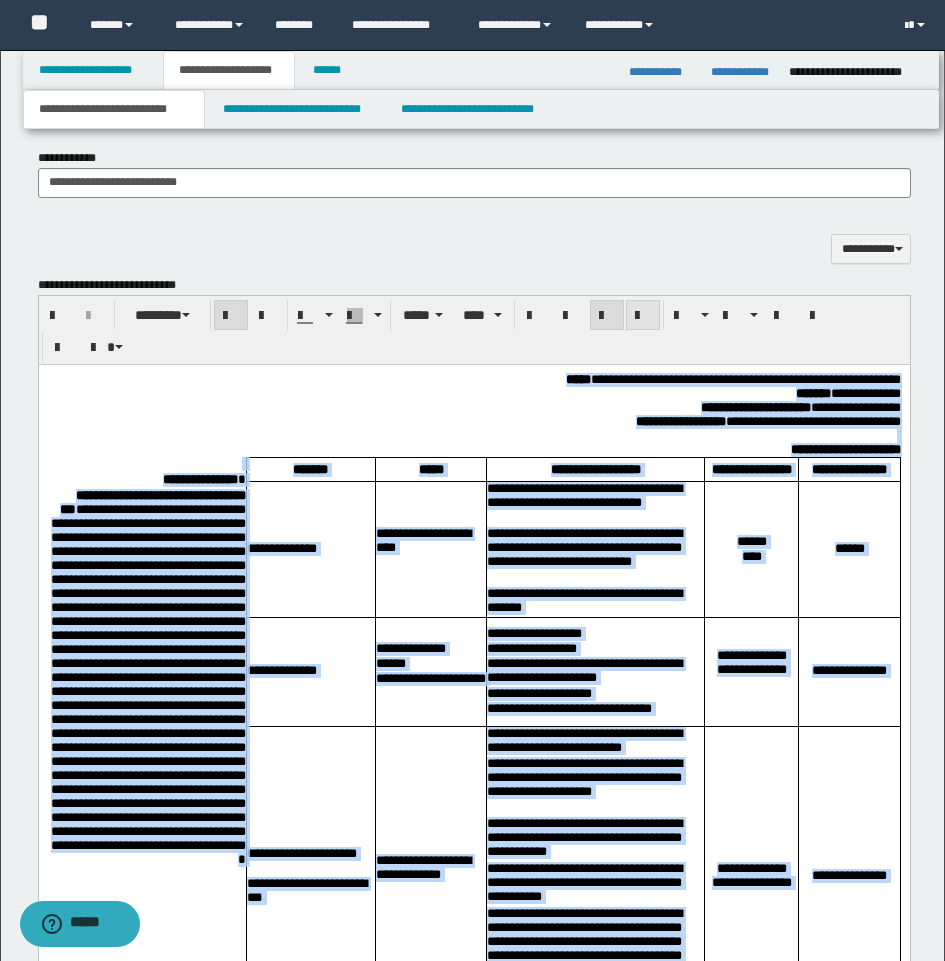 drag, startPoint x: 642, startPoint y: 311, endPoint x: 749, endPoint y: 131, distance: 209.40154 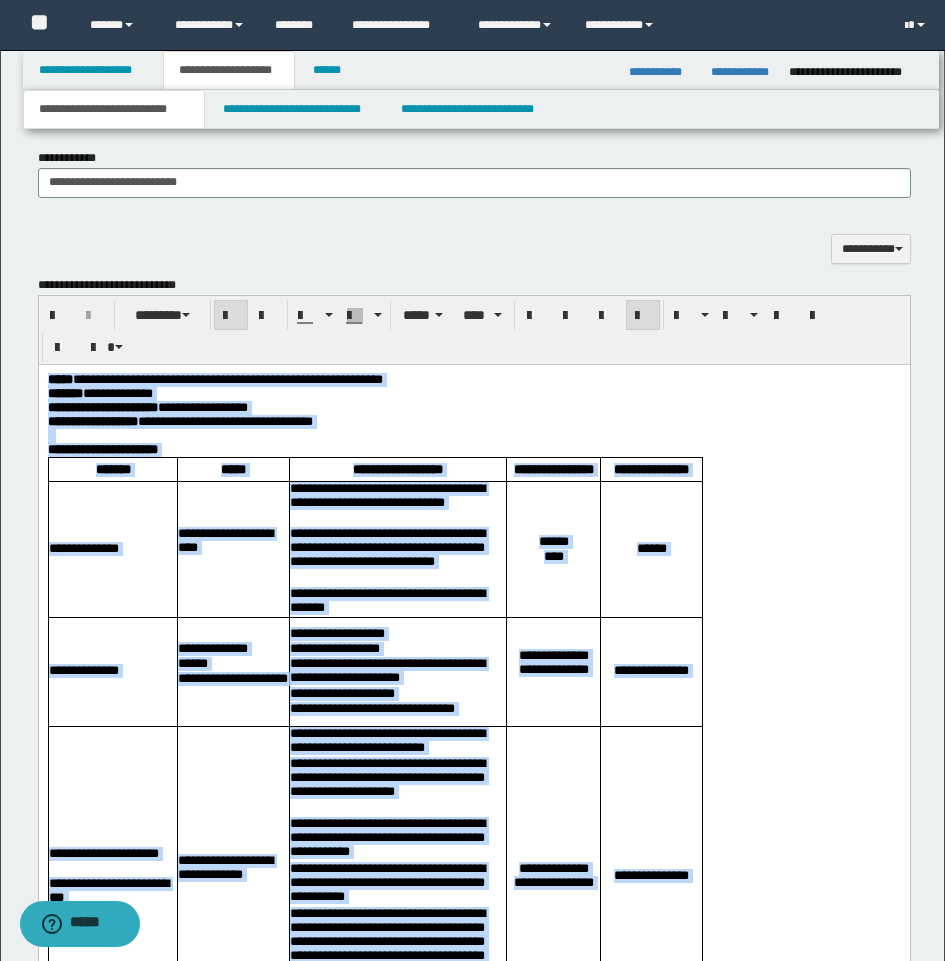 click on "**********" at bounding box center [473, 1560] 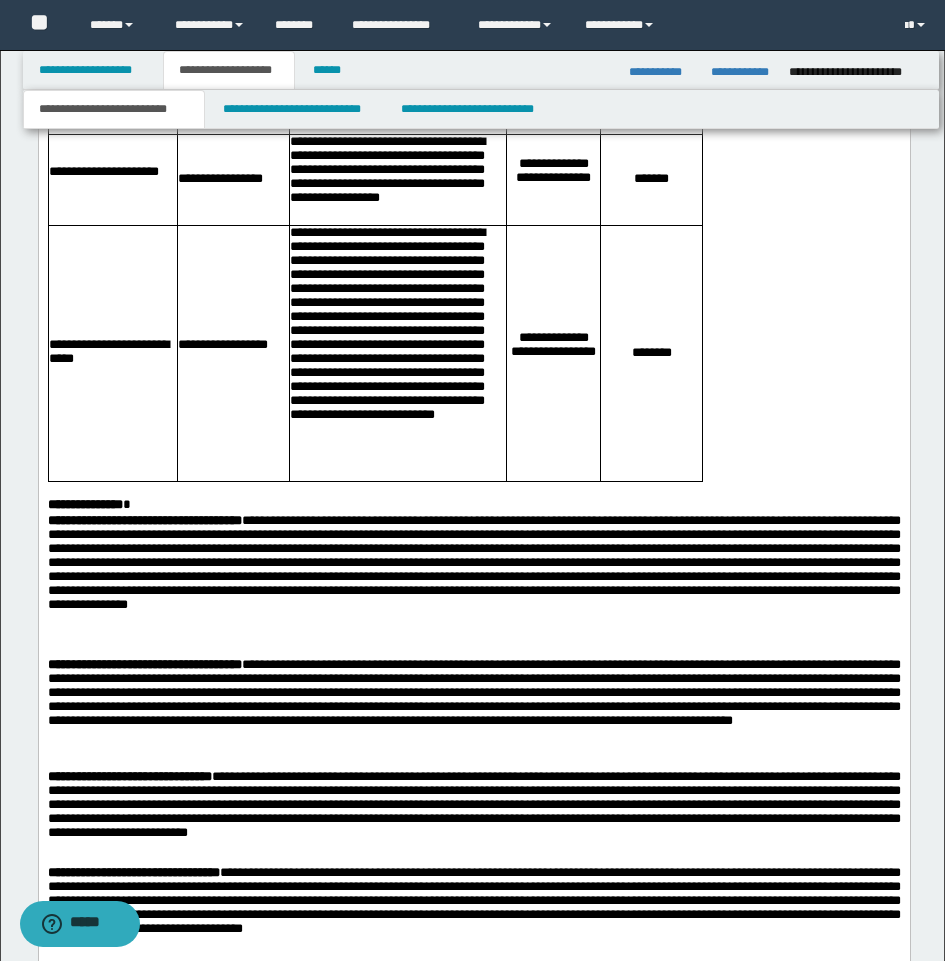 scroll, scrollTop: 2814, scrollLeft: 0, axis: vertical 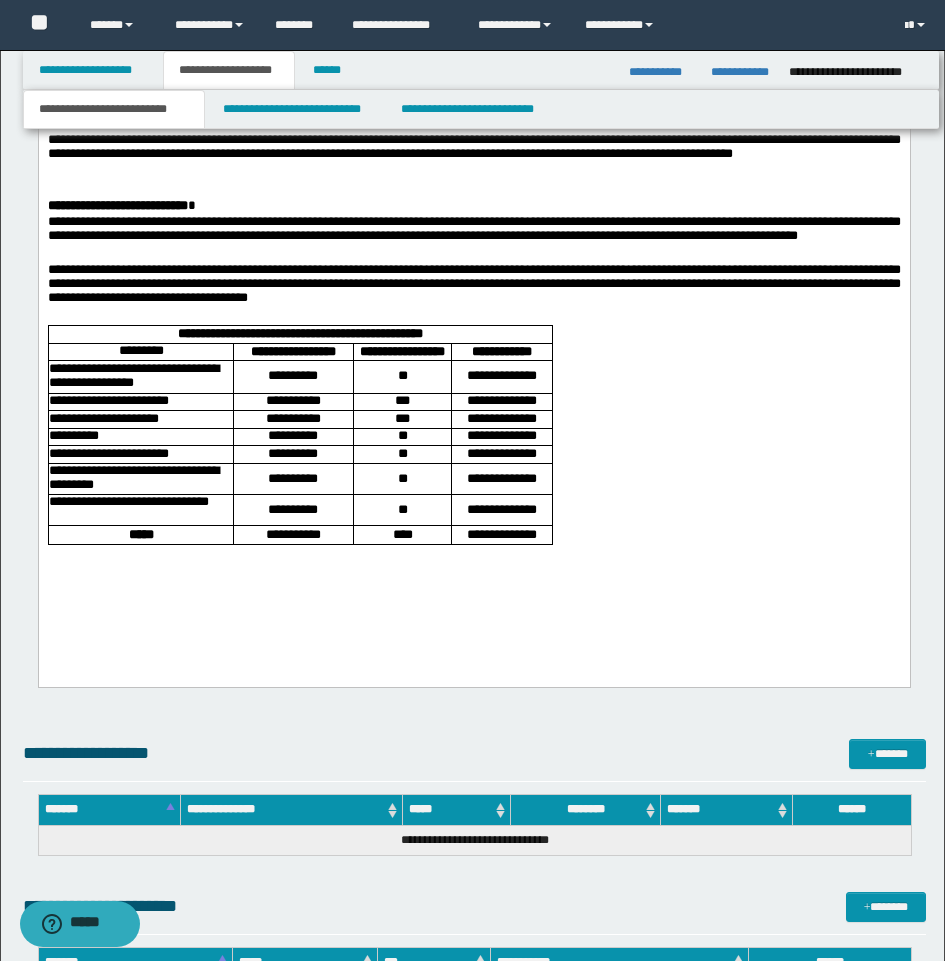 drag, startPoint x: 949, startPoint y: 532, endPoint x: 856, endPoint y: 2439, distance: 1909.2664 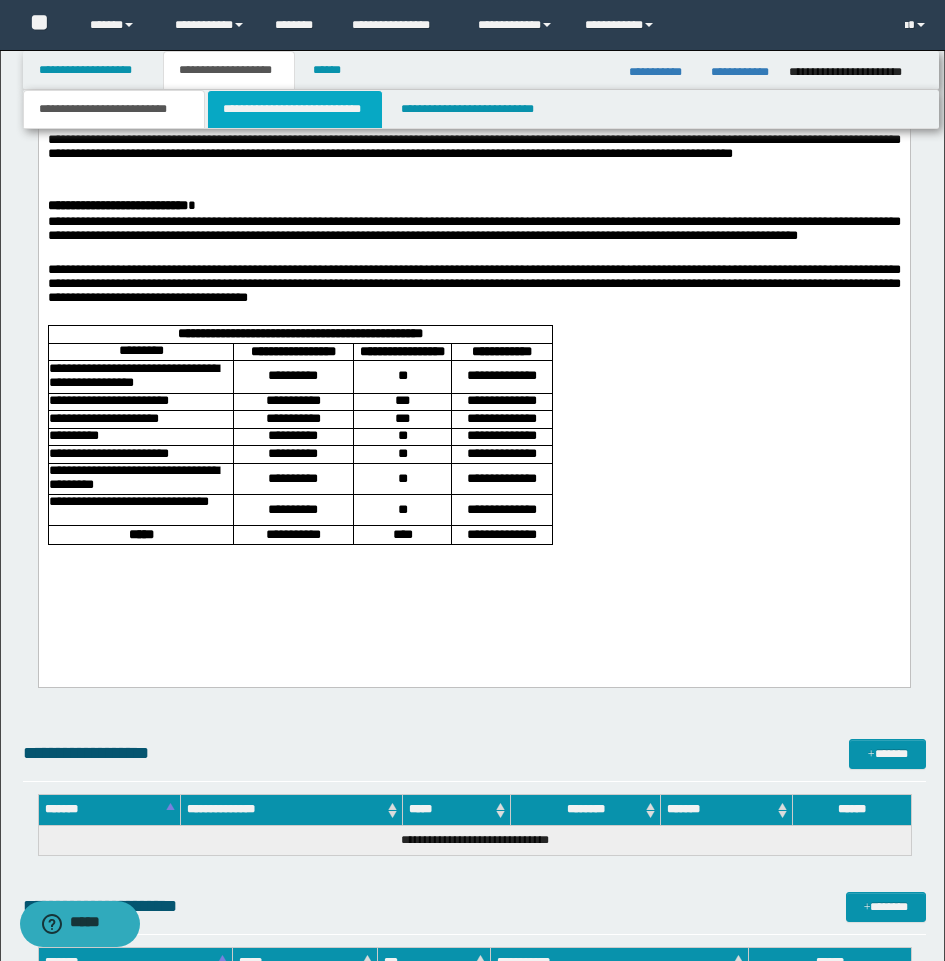 click on "**********" at bounding box center (295, 109) 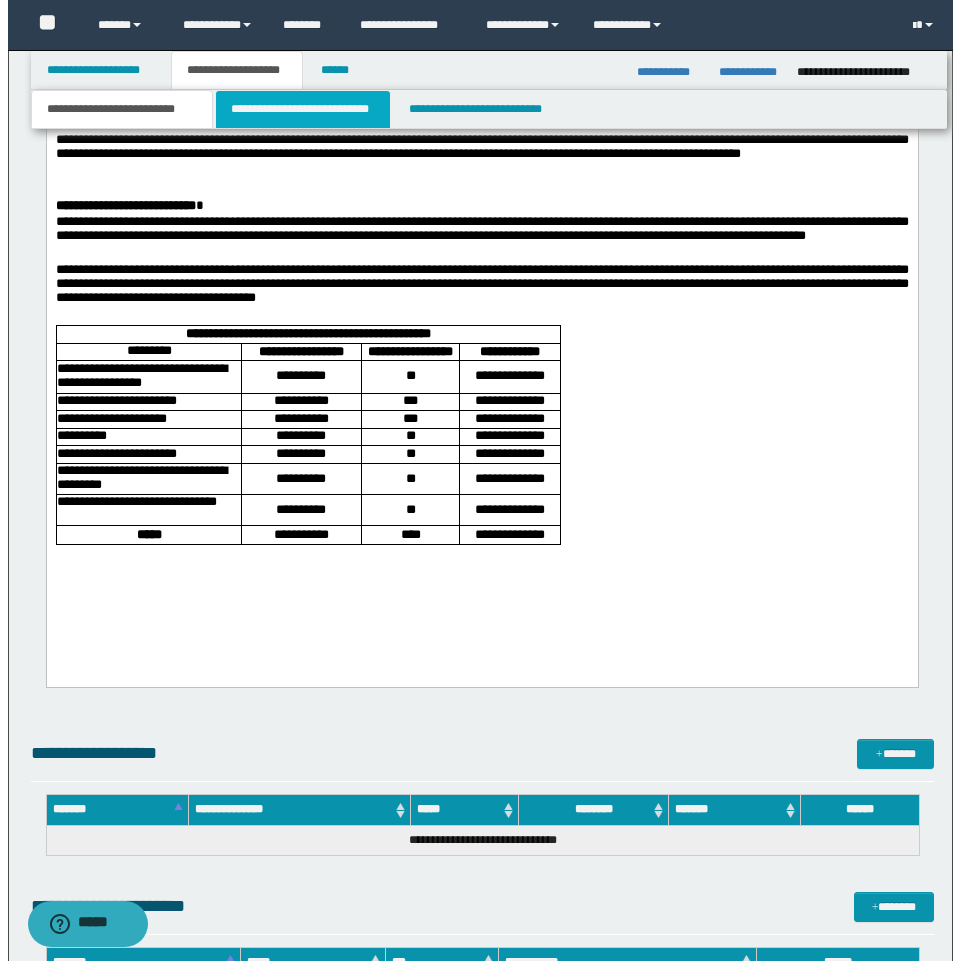 scroll, scrollTop: 0, scrollLeft: 0, axis: both 